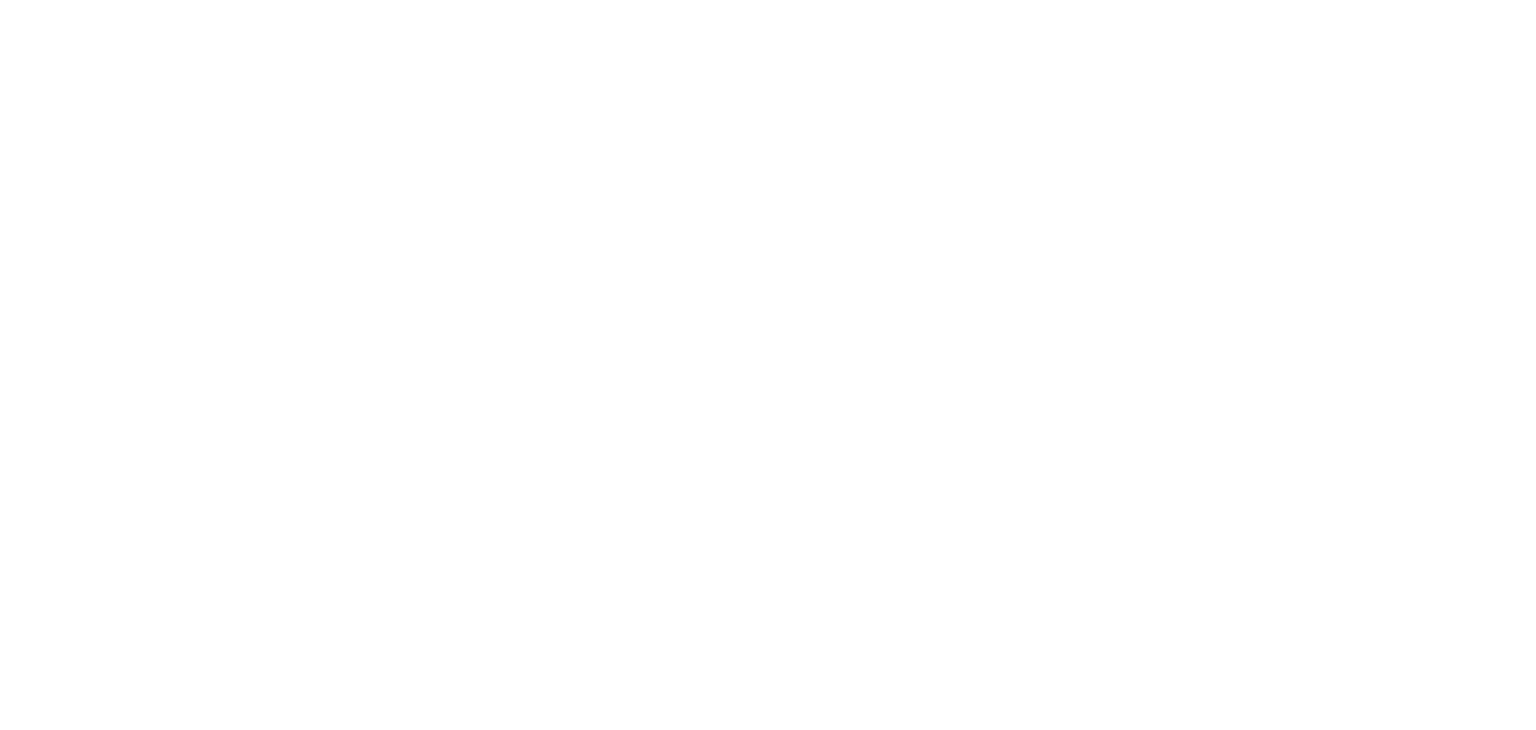 scroll, scrollTop: 0, scrollLeft: 0, axis: both 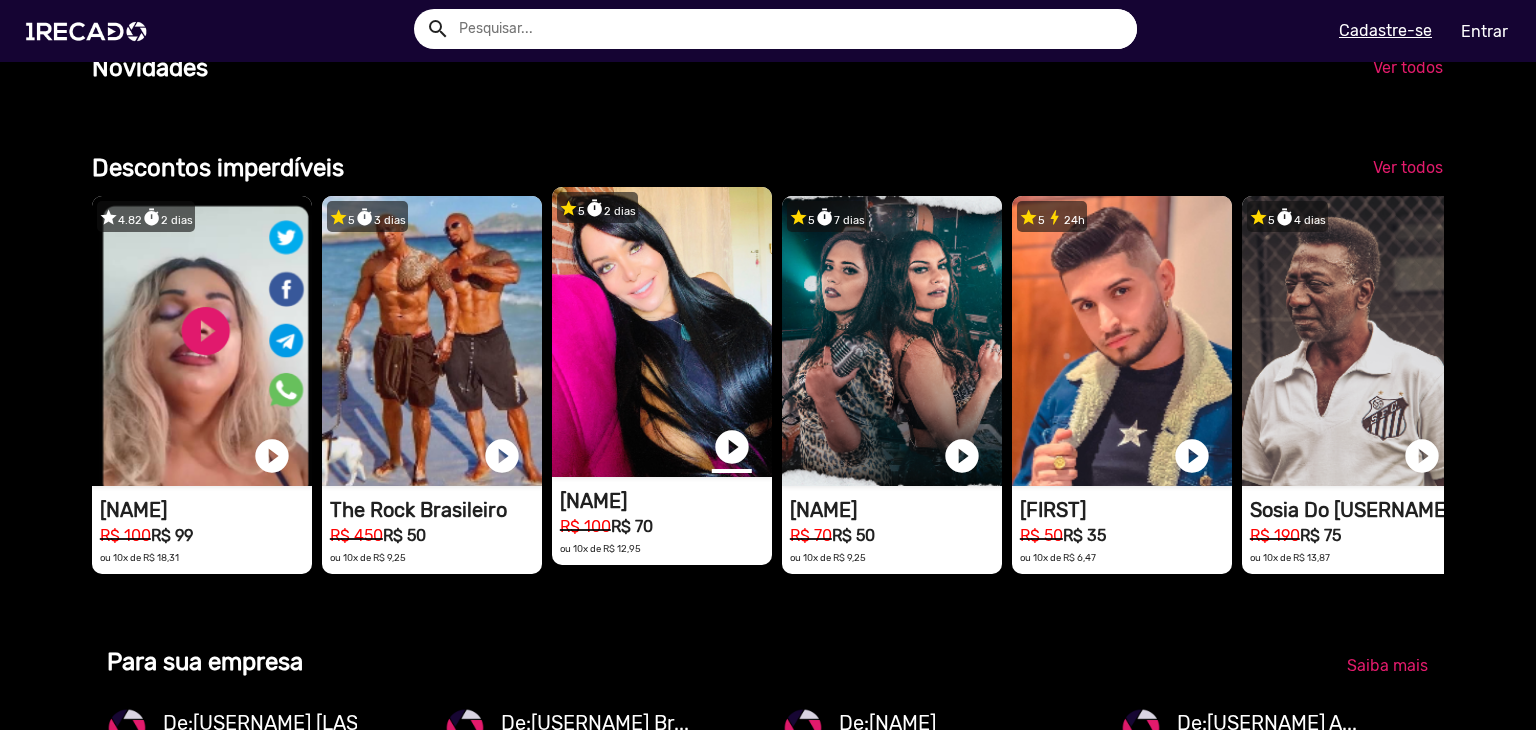click on "play_circle_filled" at bounding box center (732, 447) 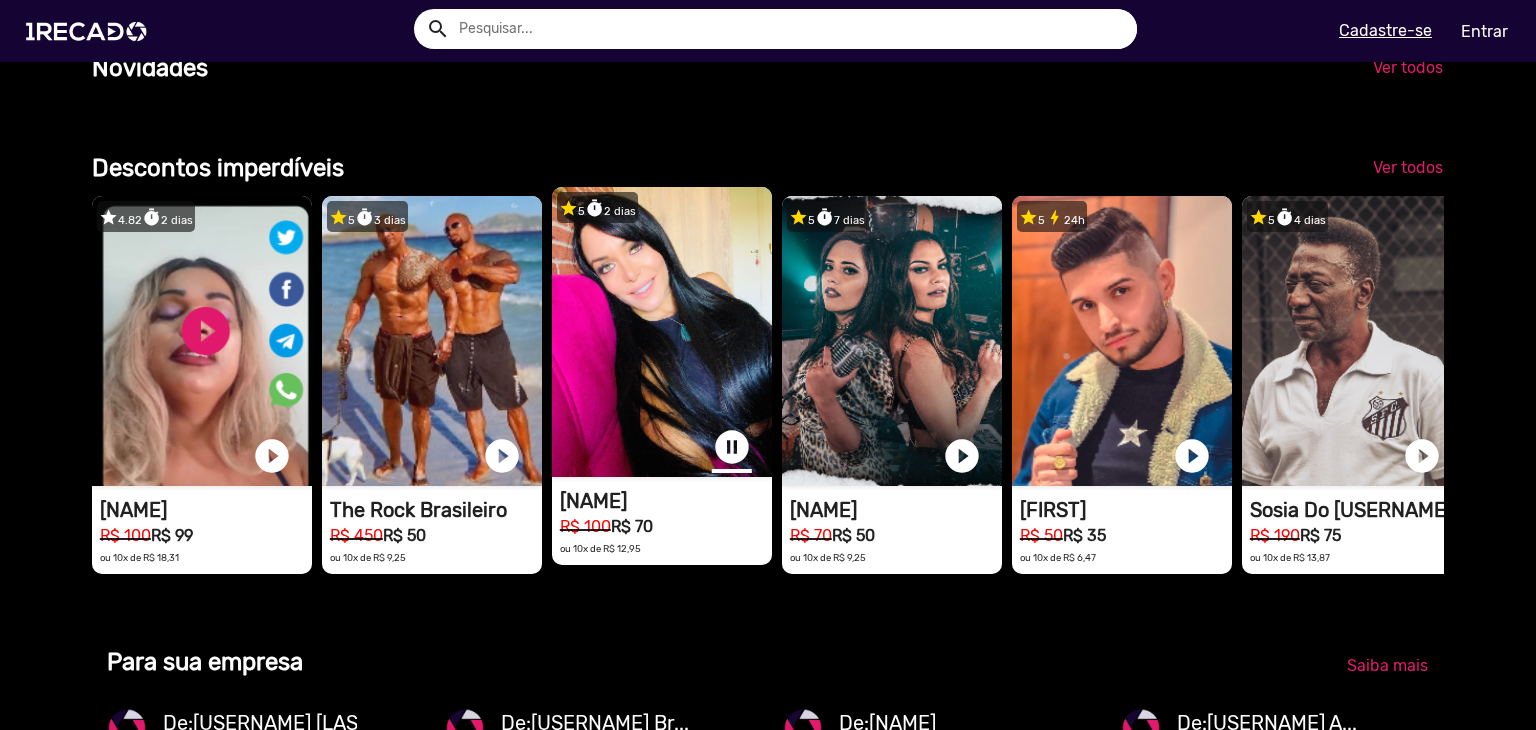 scroll, scrollTop: 0, scrollLeft: 4562, axis: horizontal 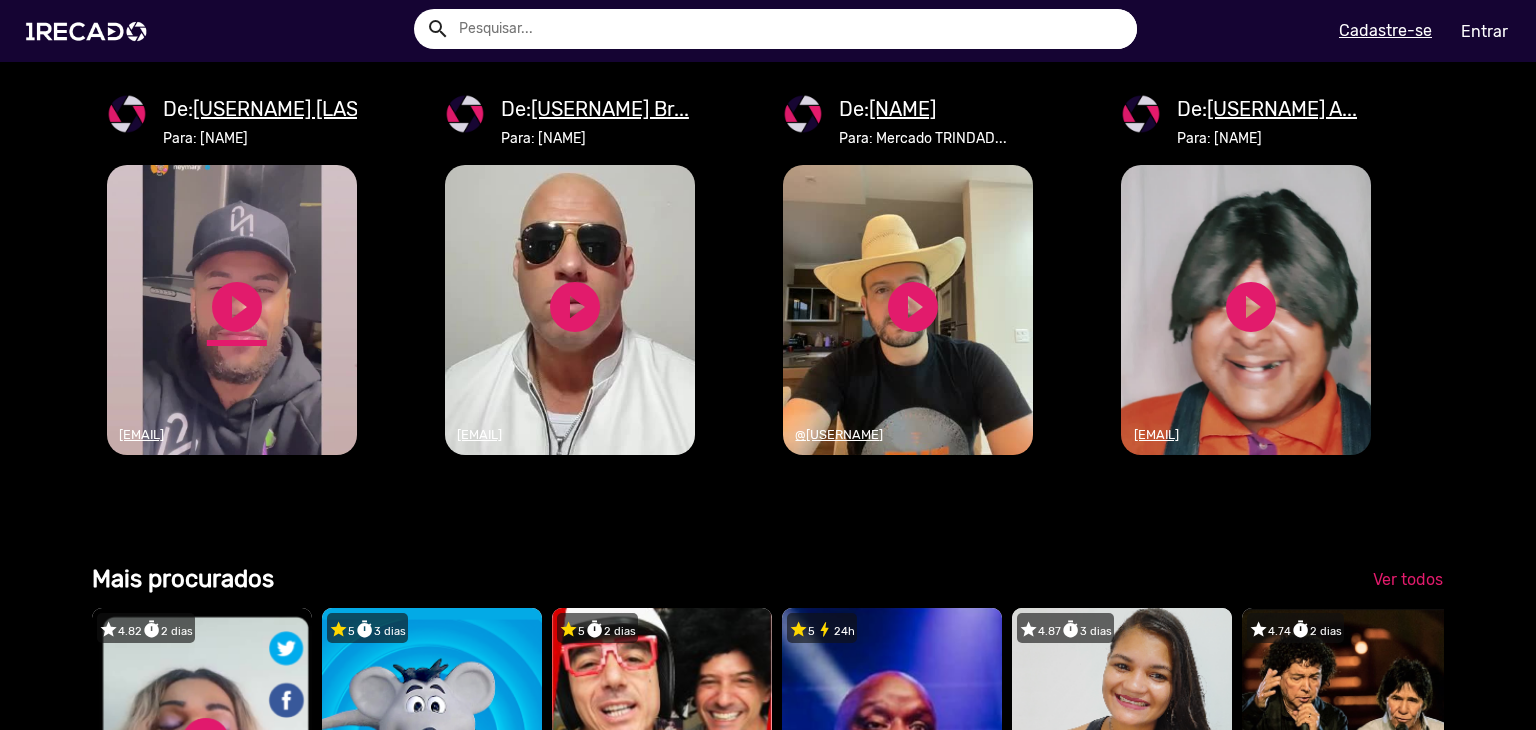 click on "play_circle_filled" at bounding box center (237, 307) 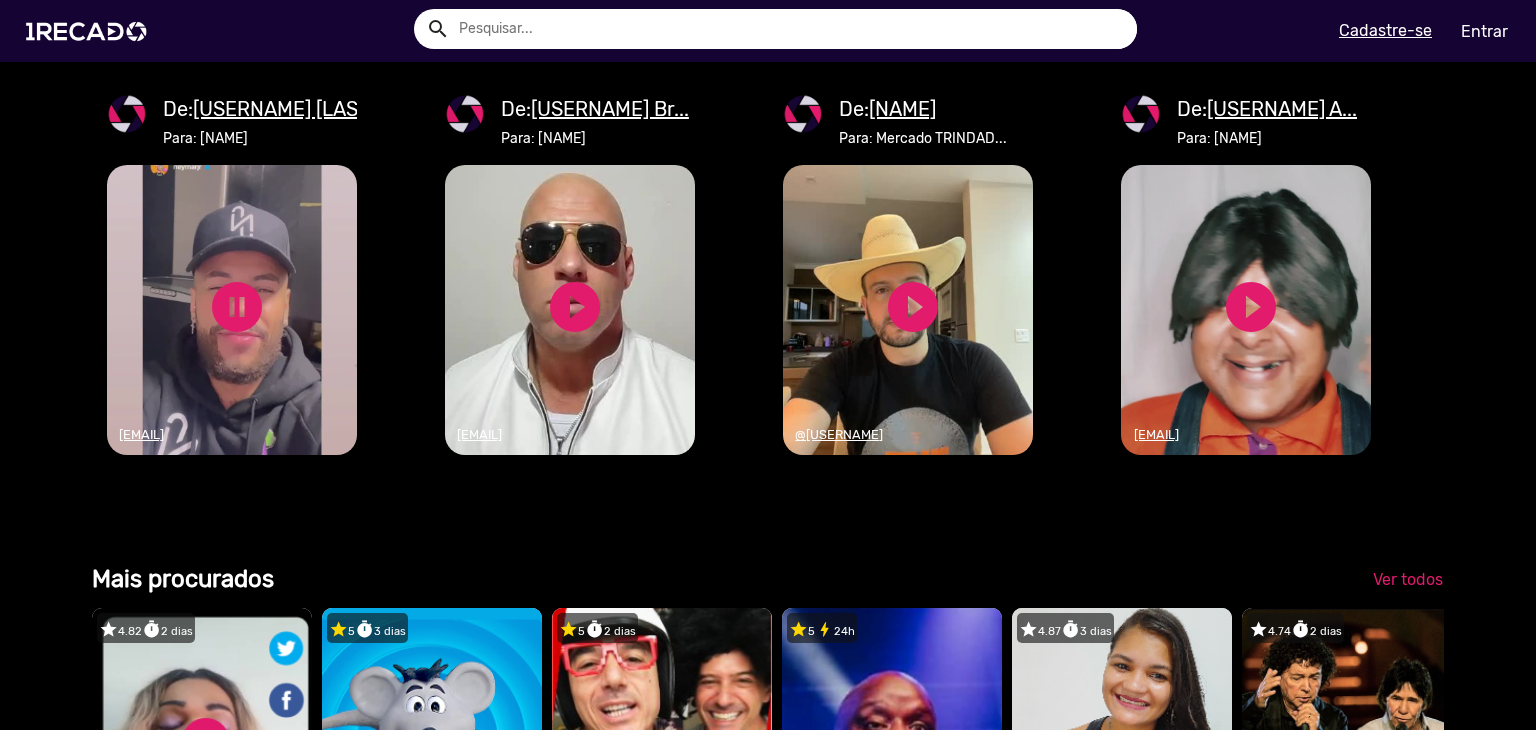 click on "[BRAND] vídeos dedicados para fãs e empresas" at bounding box center (232, 310) 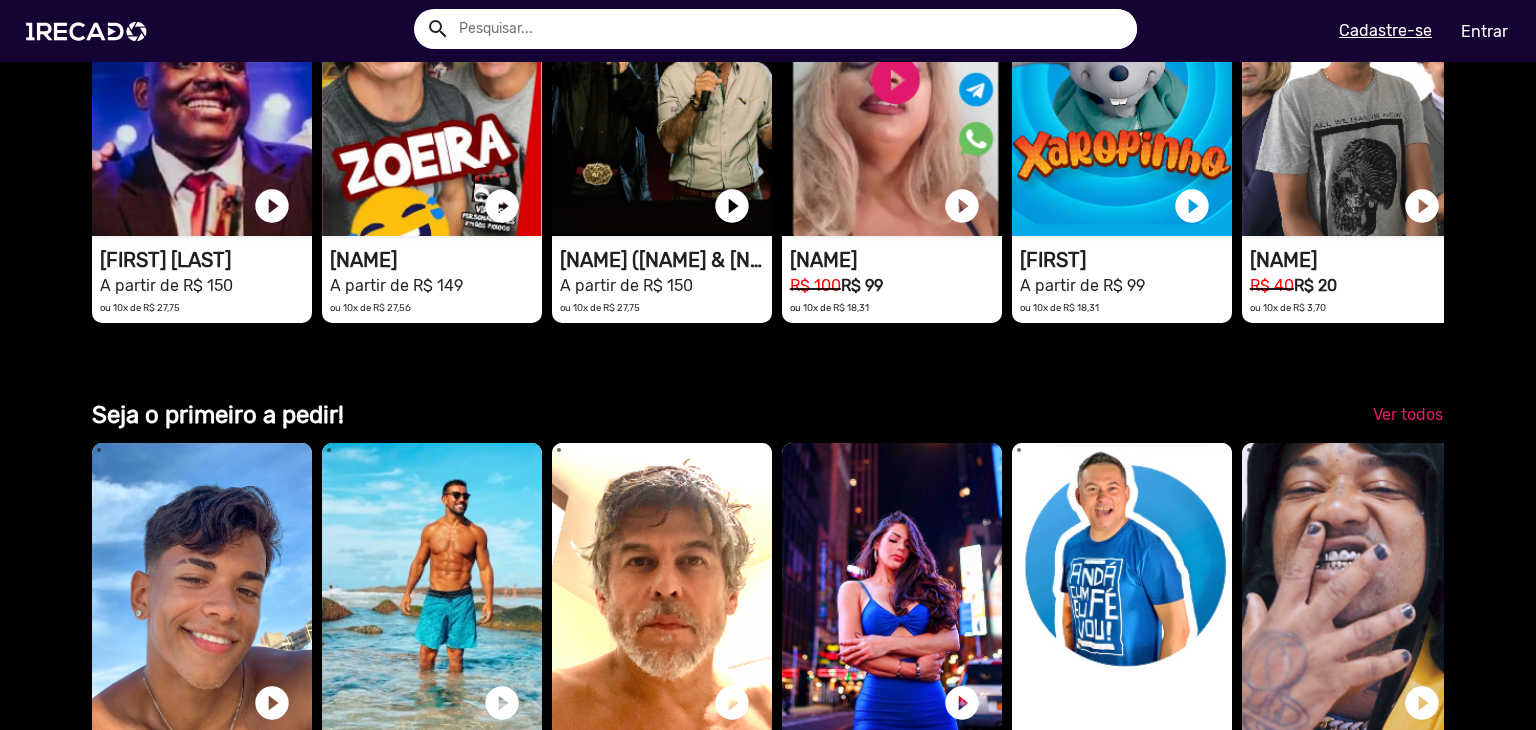 scroll, scrollTop: 4588, scrollLeft: 0, axis: vertical 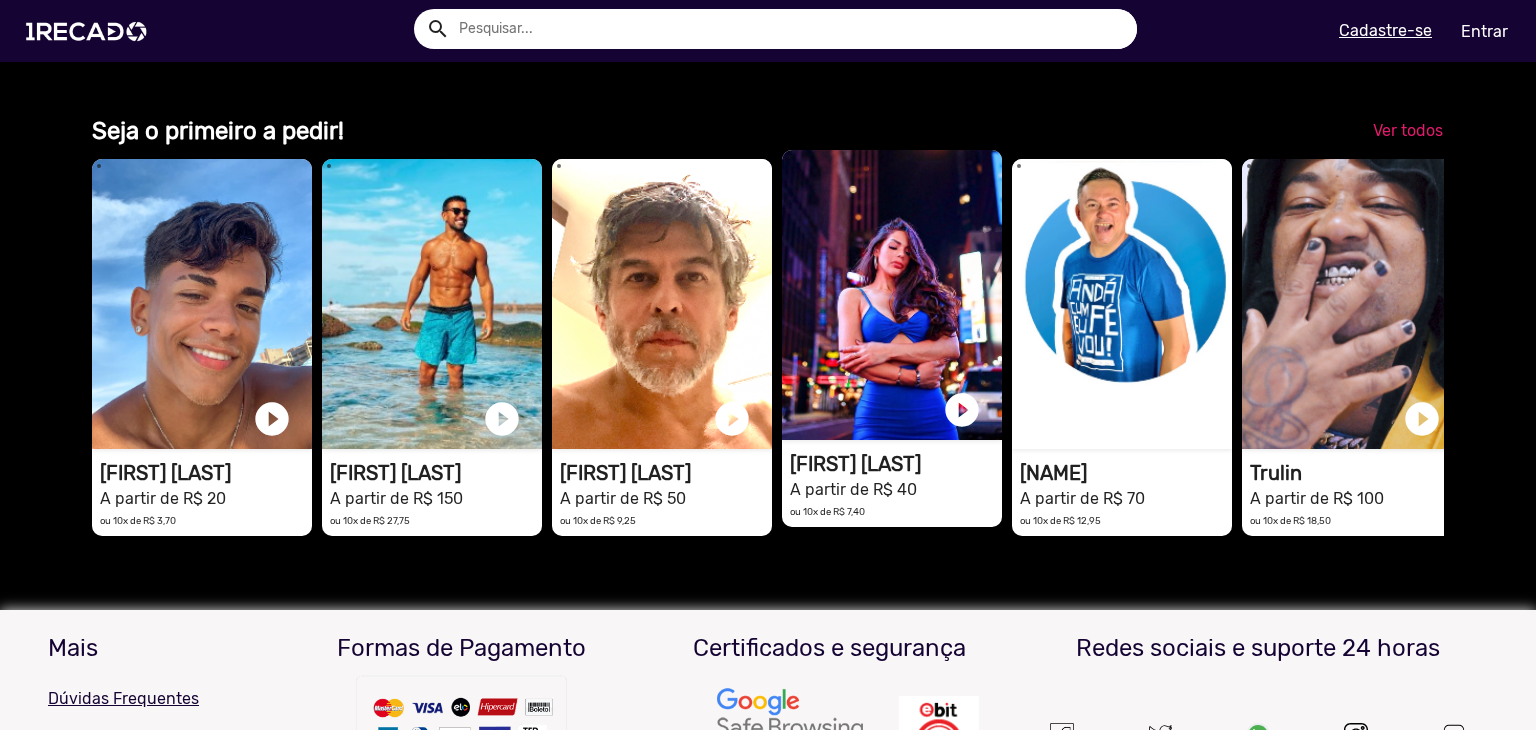 click on "[BRAND] vídeos dedicados para fãs e empresas" at bounding box center (202, -3738) 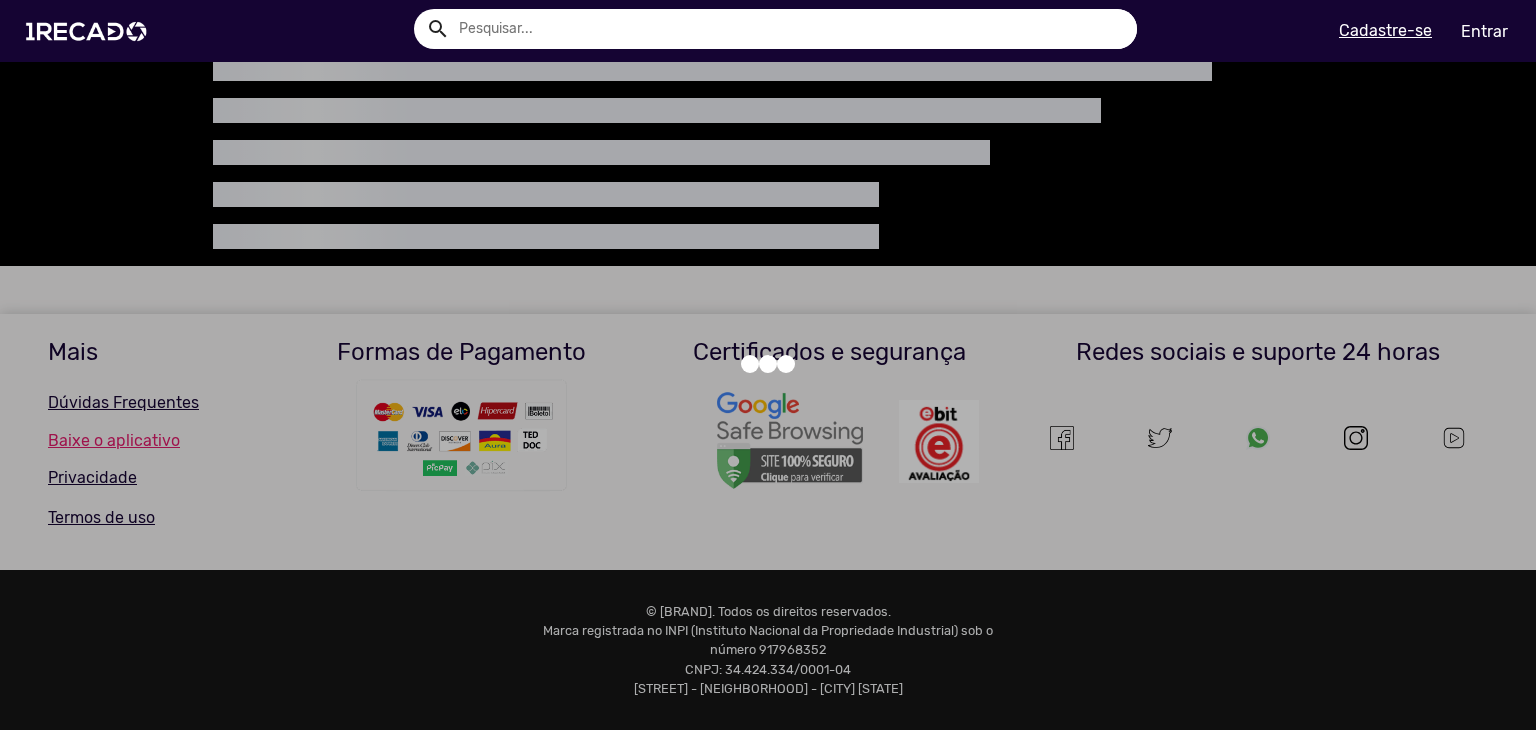 scroll, scrollTop: 0, scrollLeft: 0, axis: both 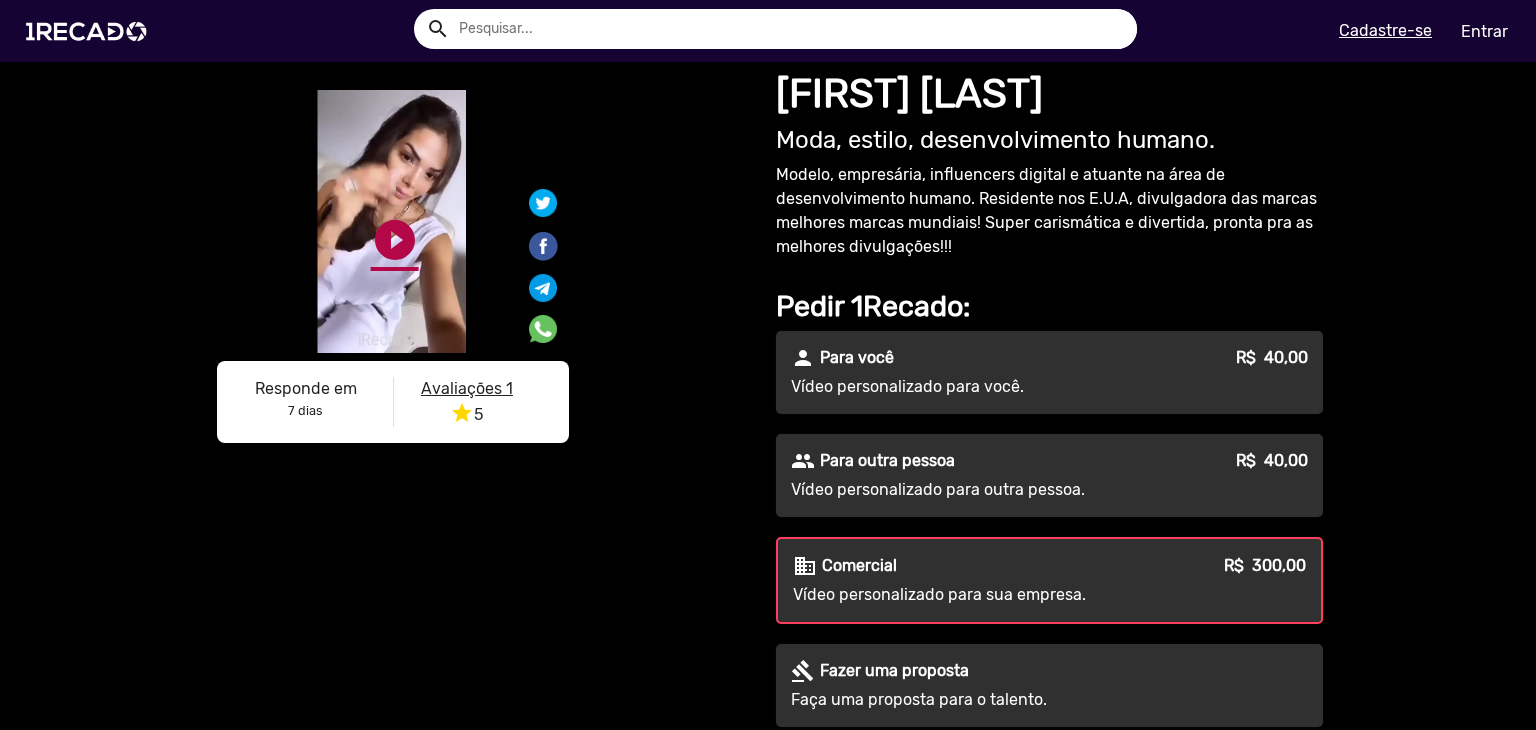 click on "play_circle_filled" 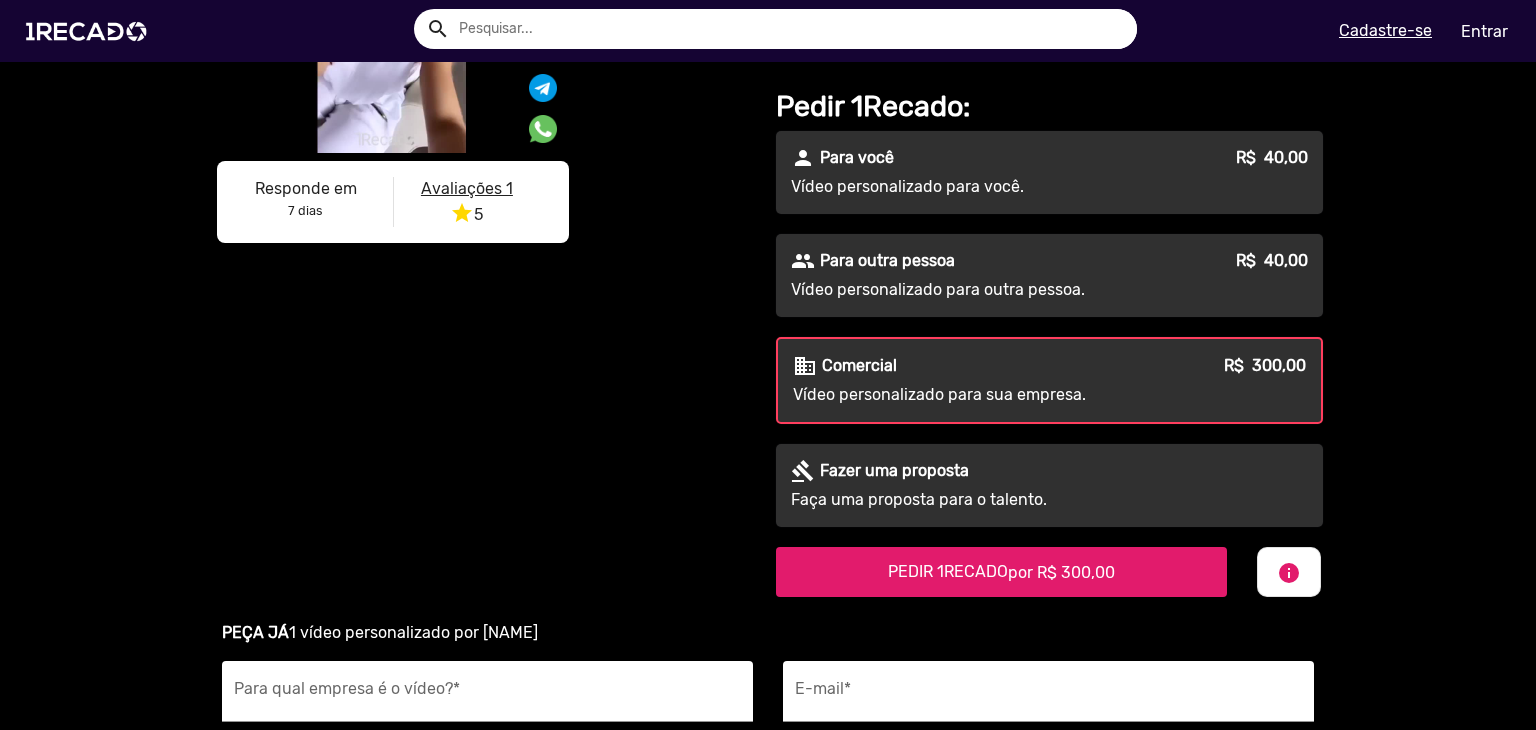 scroll, scrollTop: 0, scrollLeft: 0, axis: both 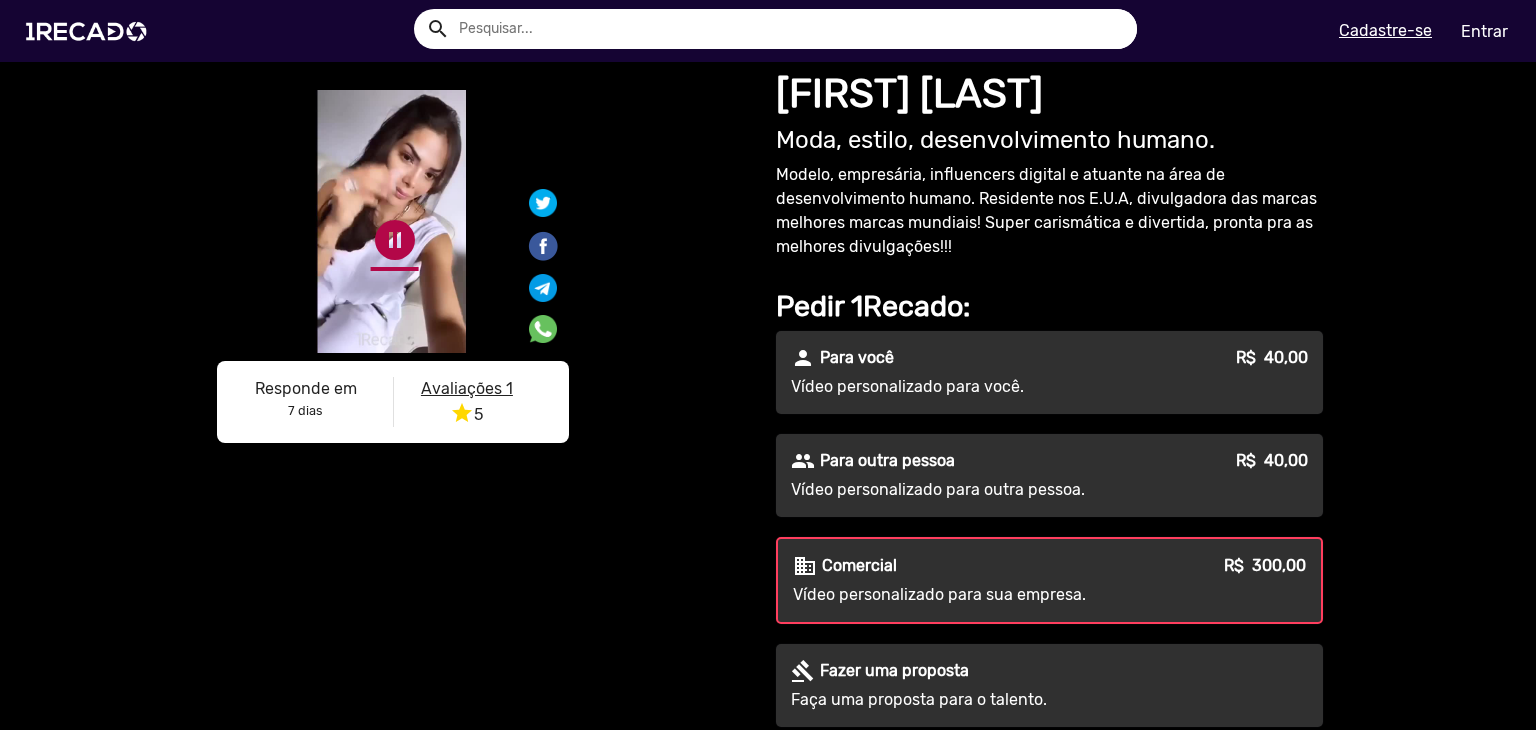click on "pause_circle" 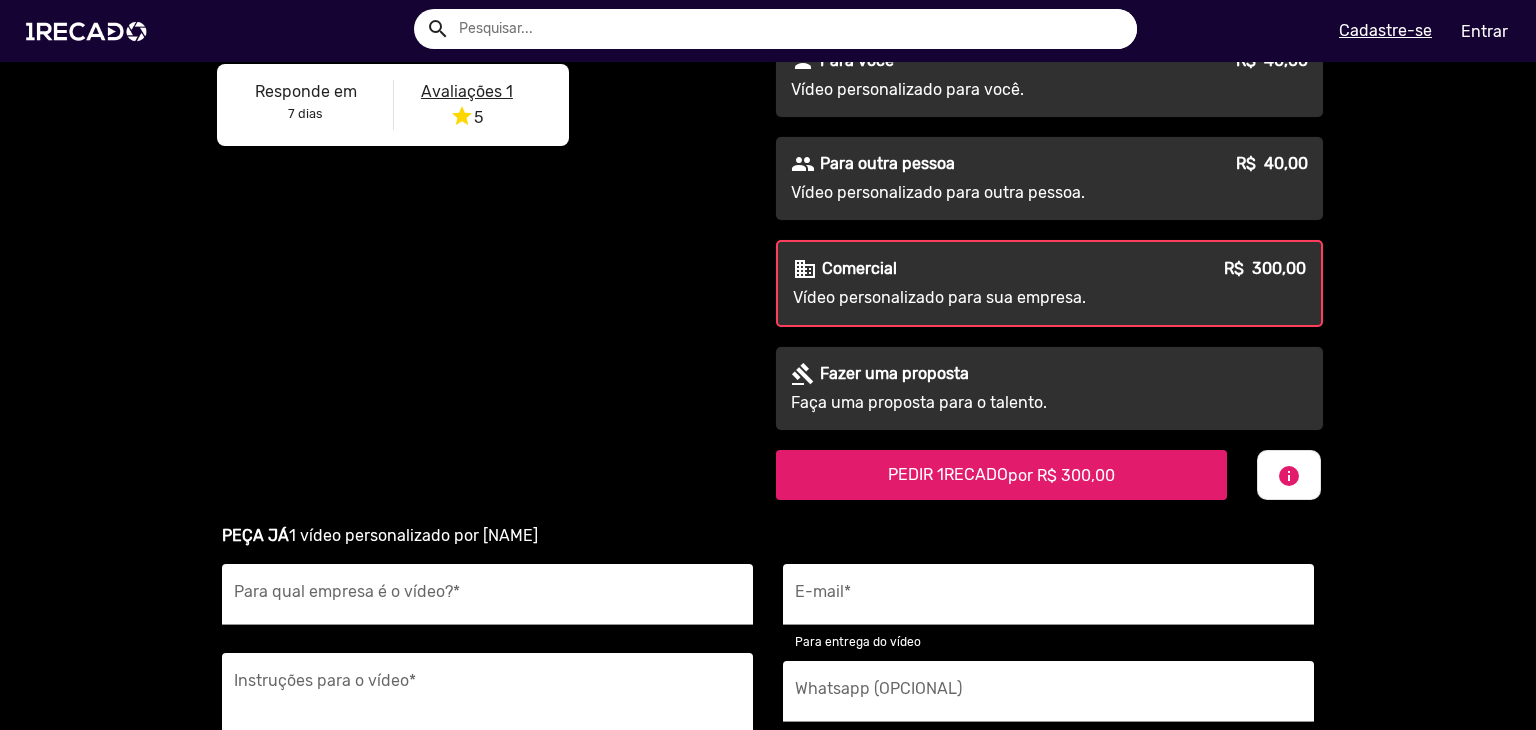 scroll, scrollTop: 300, scrollLeft: 0, axis: vertical 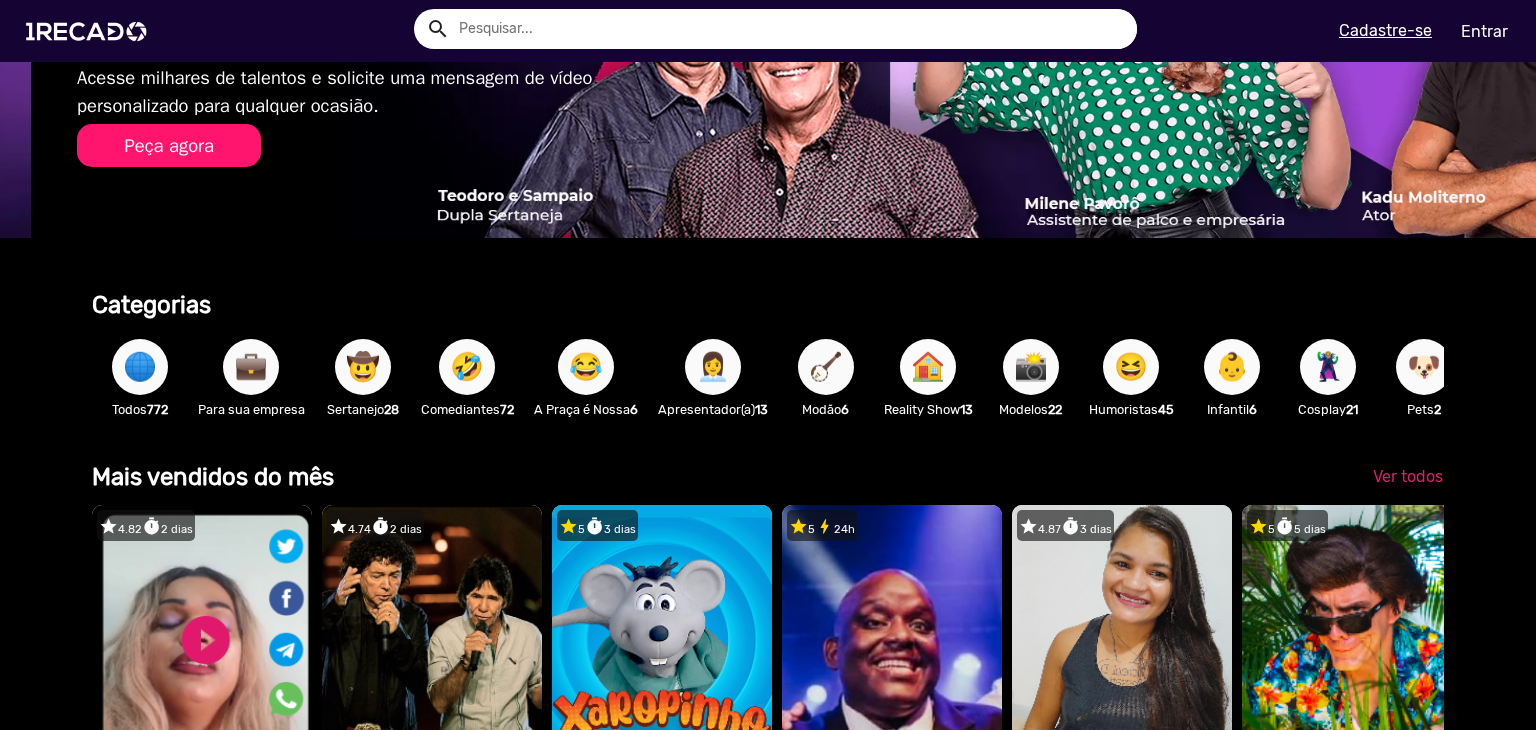 click on "🏠" at bounding box center (928, 367) 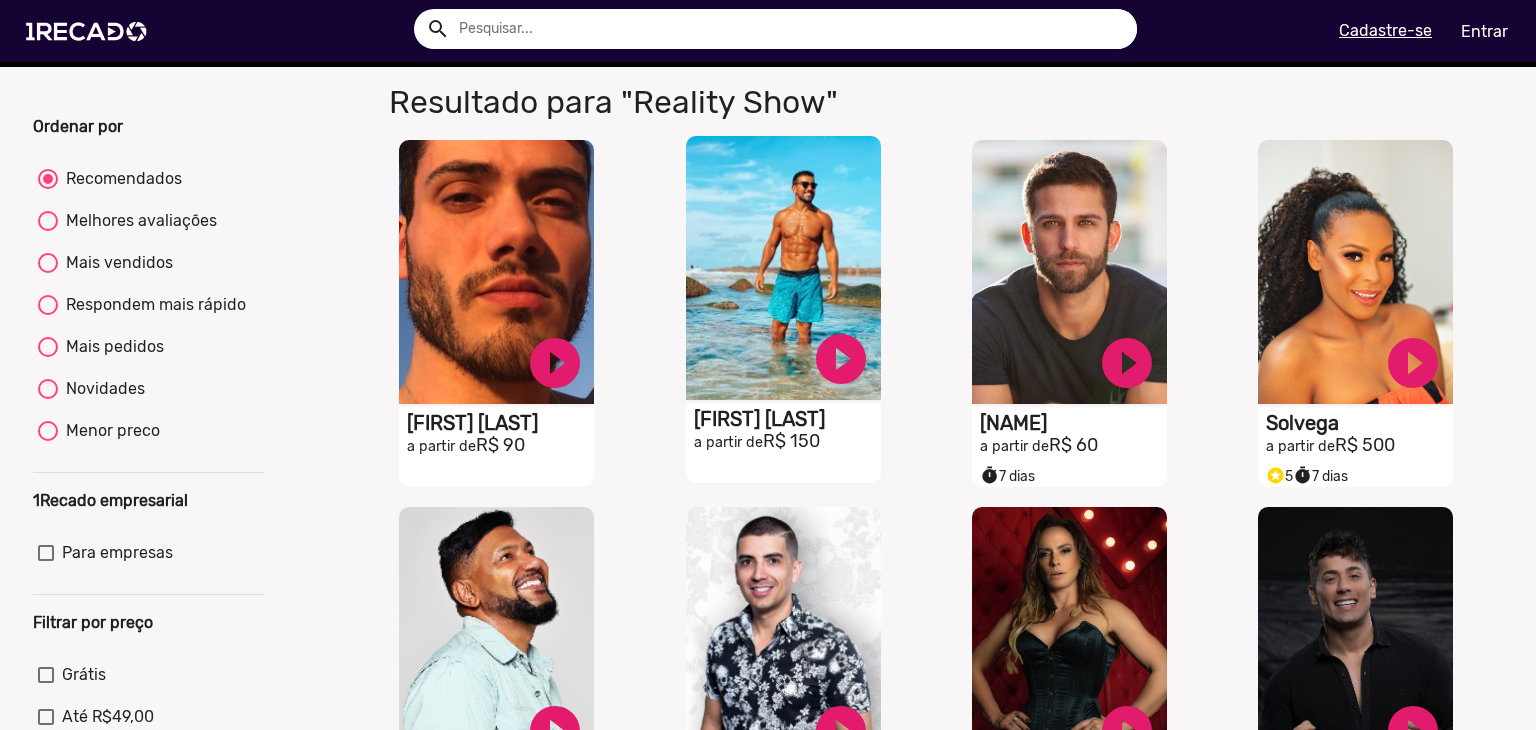 scroll, scrollTop: 0, scrollLeft: 0, axis: both 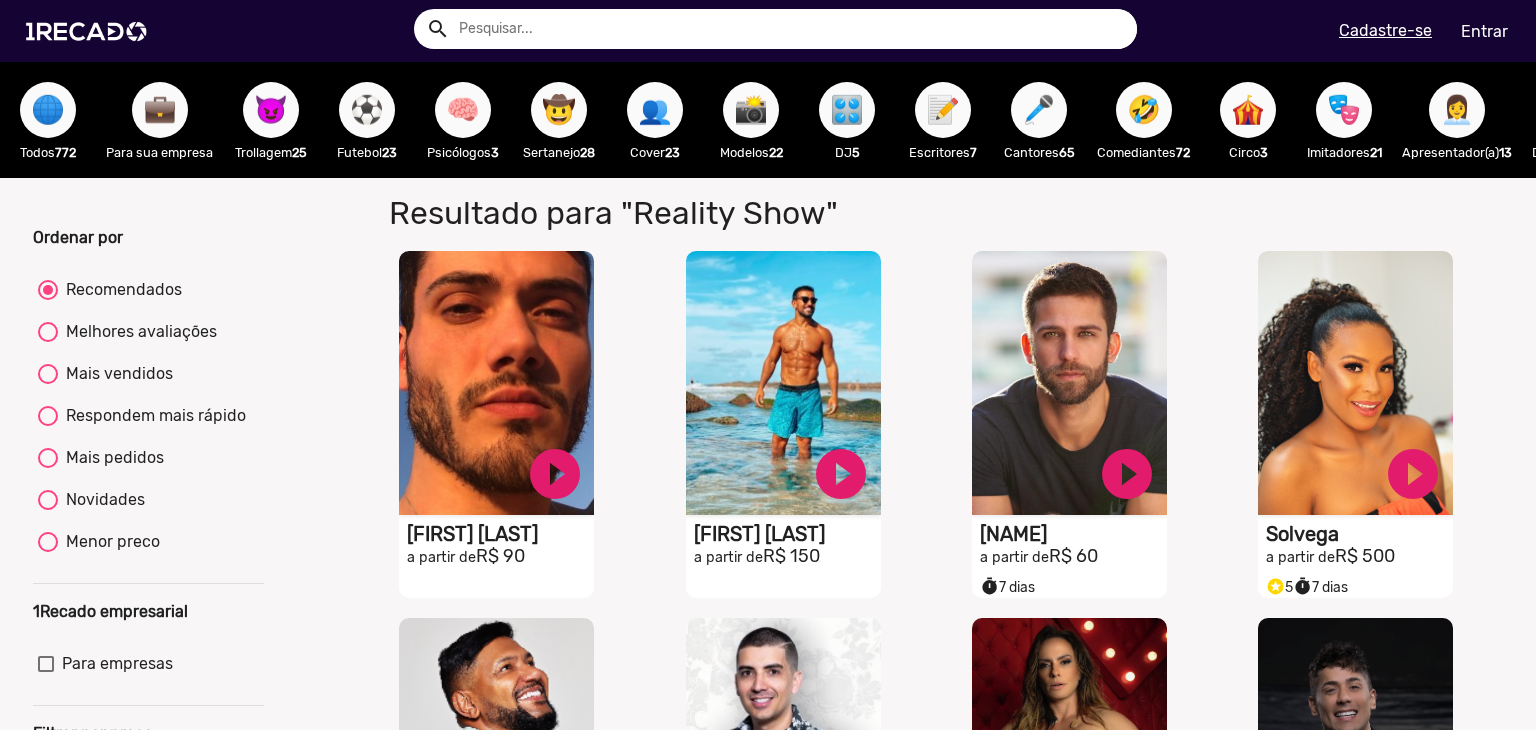 click on "💼" at bounding box center (160, 110) 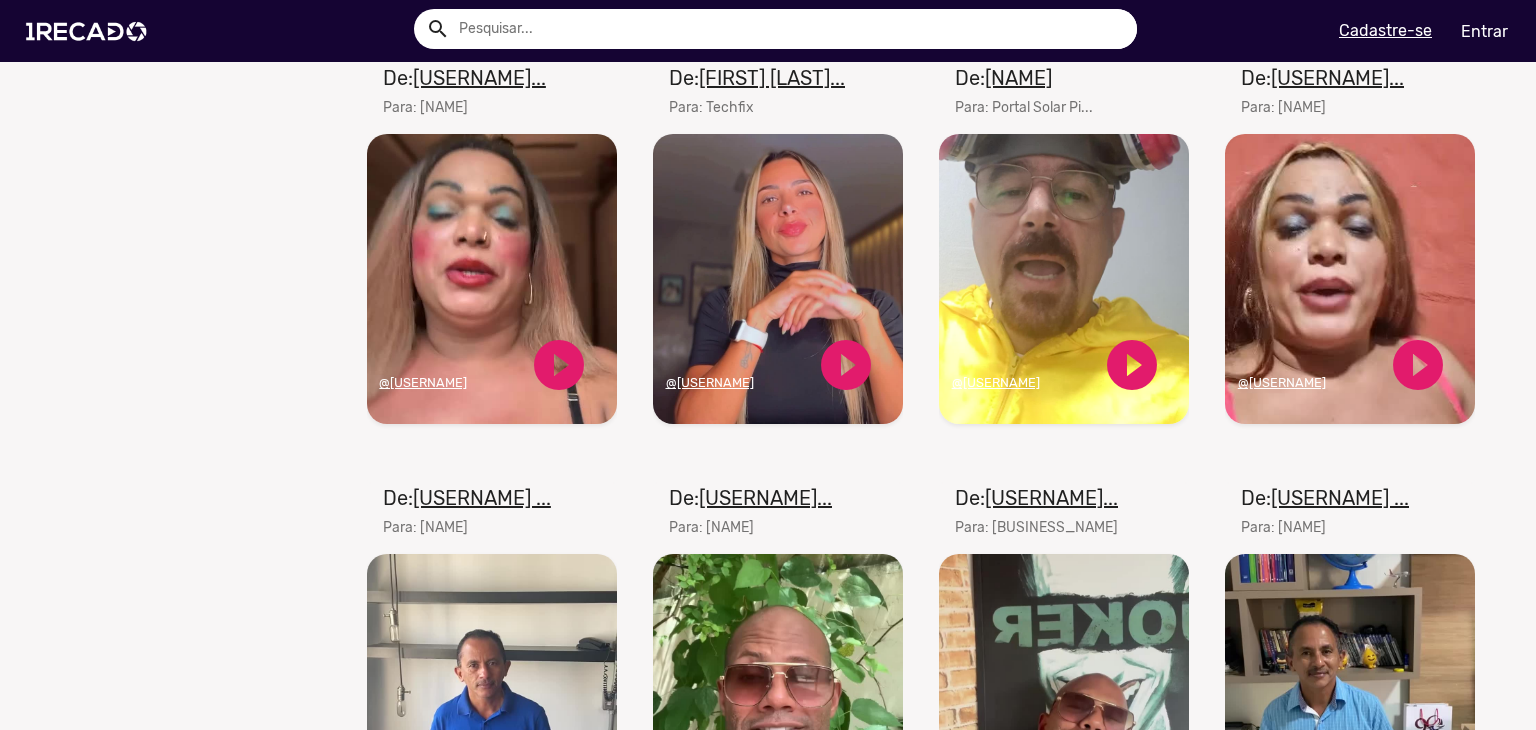 scroll, scrollTop: 1100, scrollLeft: 0, axis: vertical 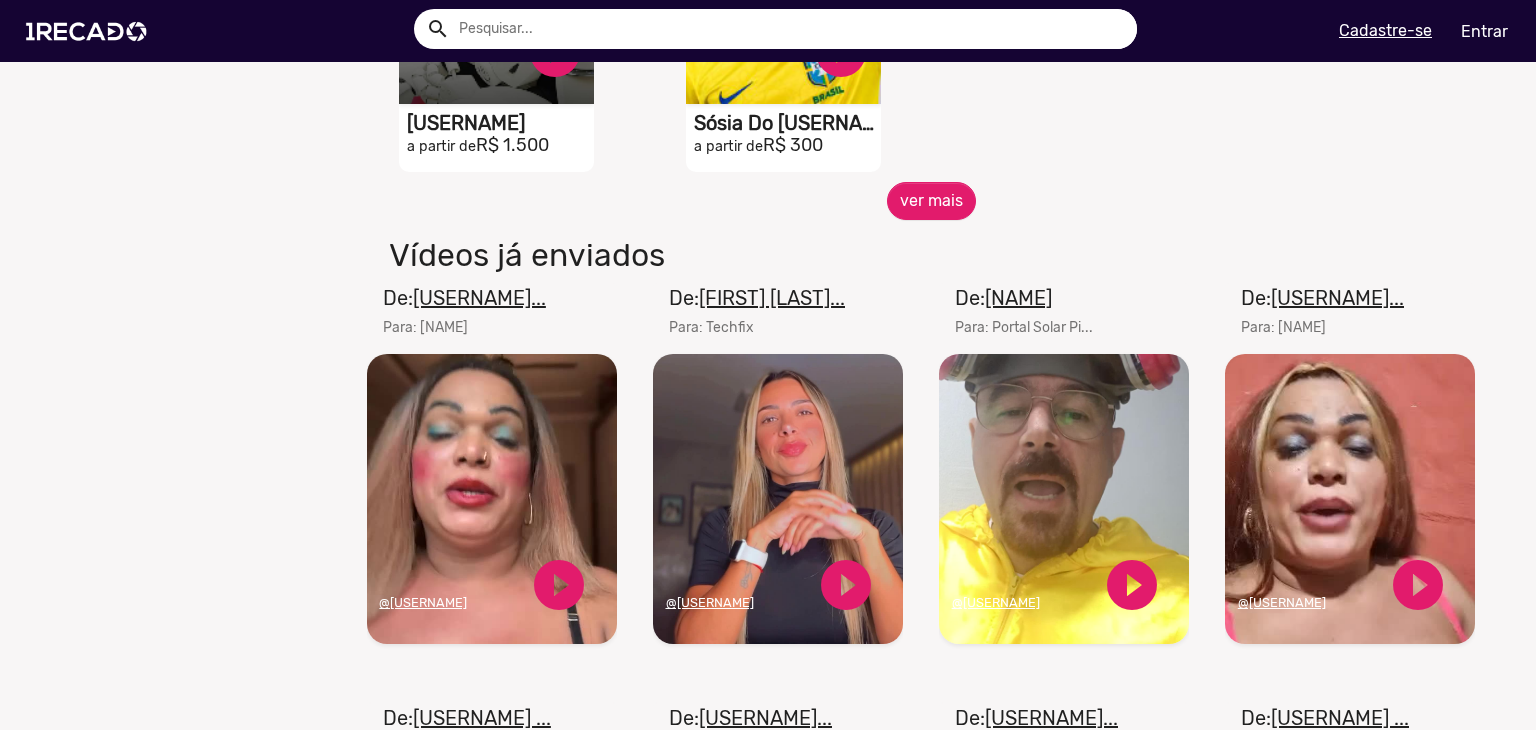 click on "Seu navegador não reproduz vídeo em HTML5" 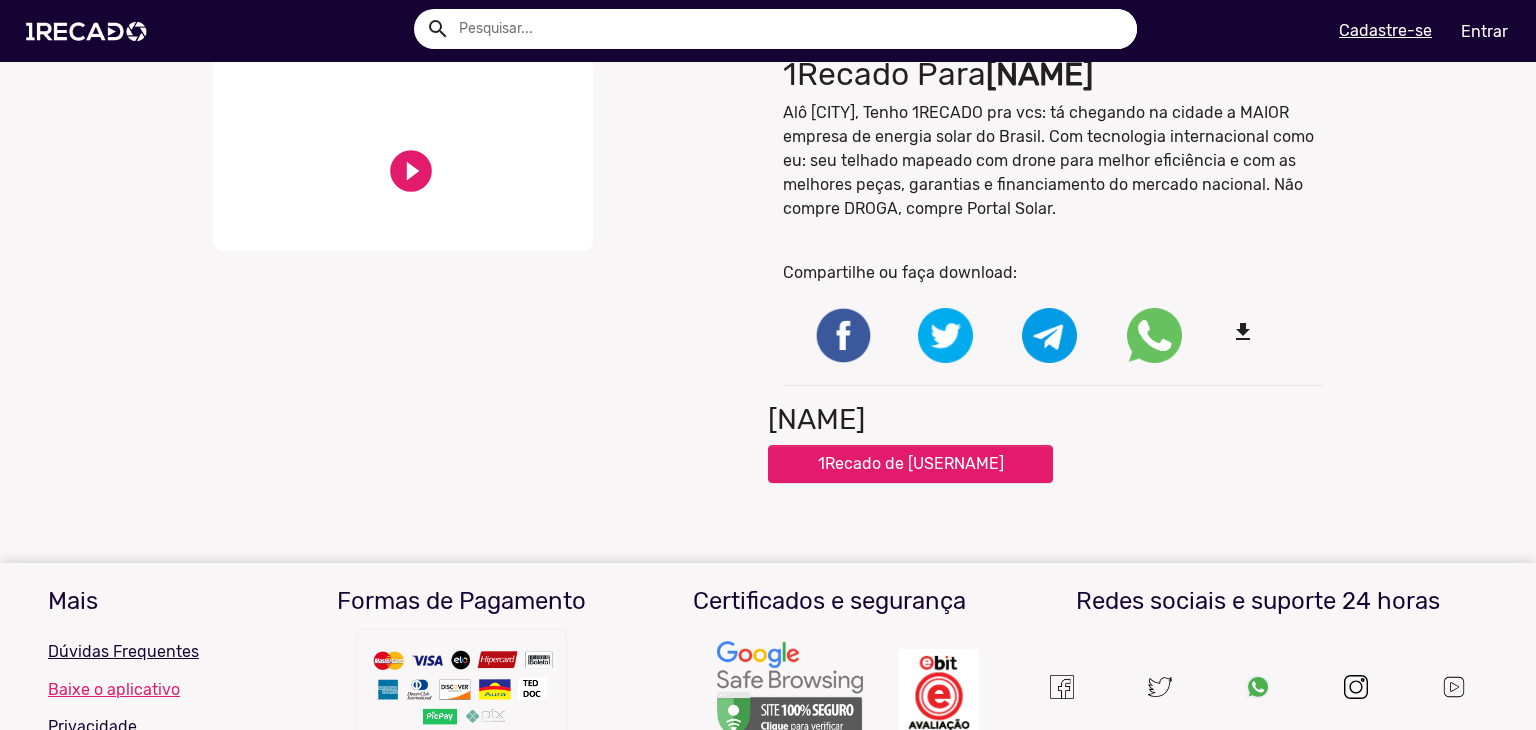 scroll, scrollTop: 0, scrollLeft: 0, axis: both 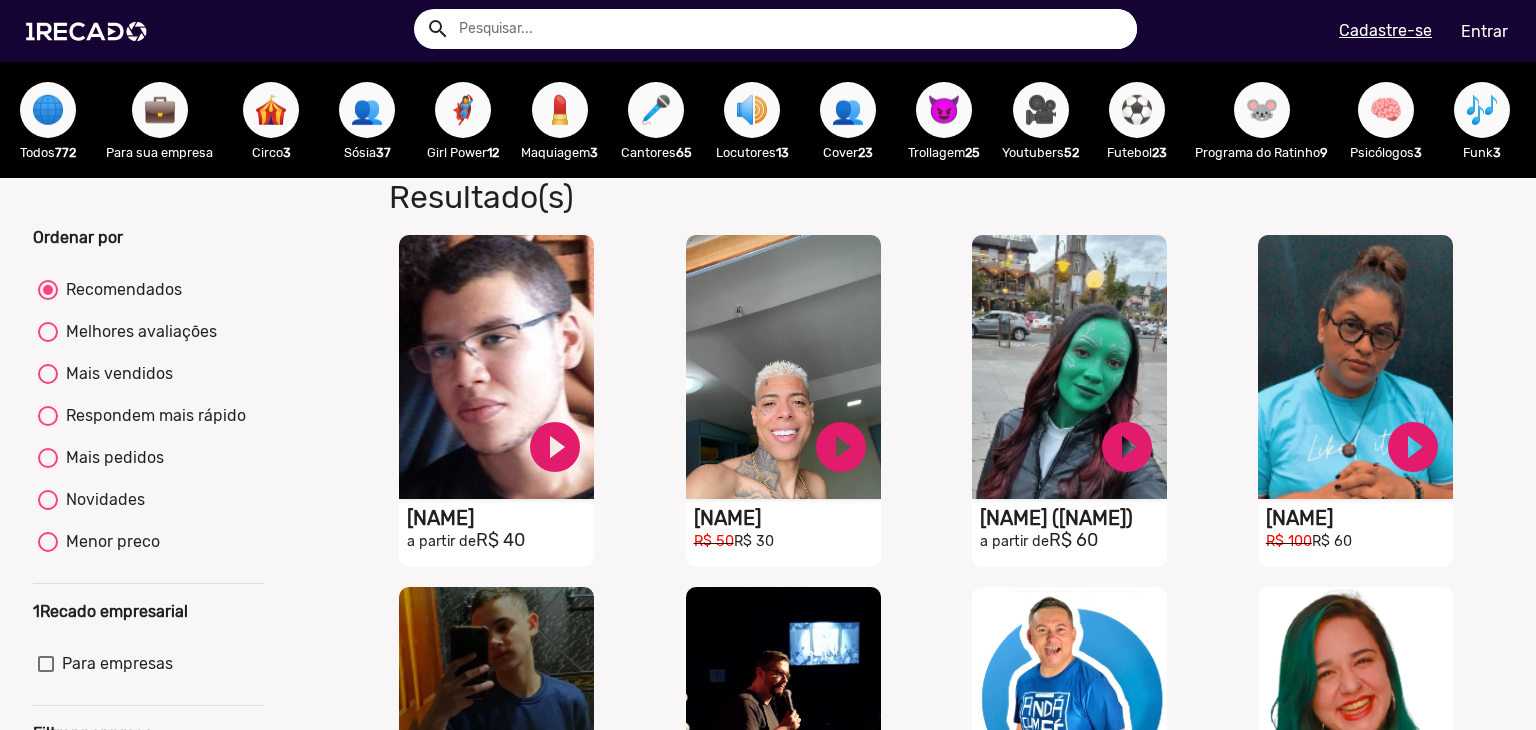 click on "⚽" at bounding box center (1137, 110) 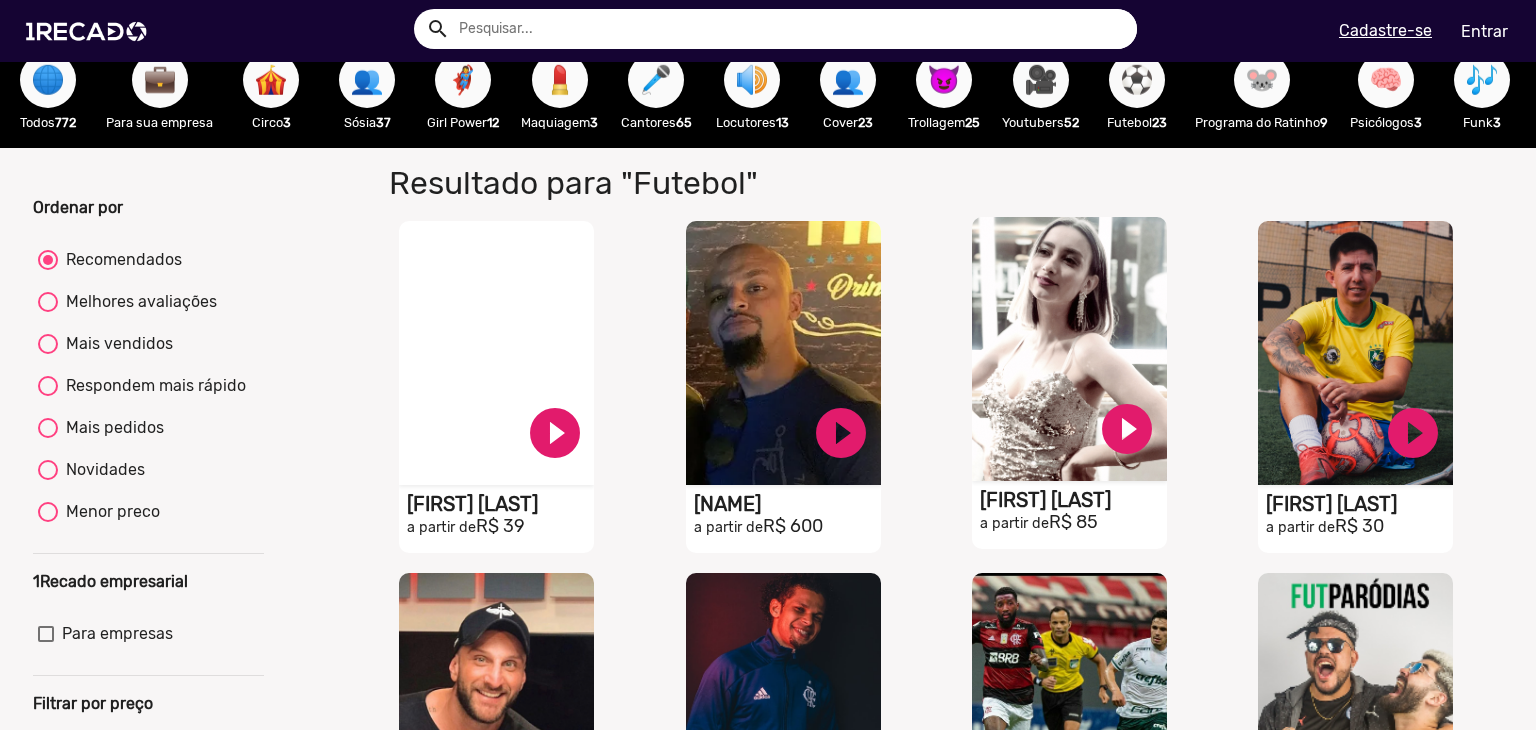 scroll, scrollTop: 0, scrollLeft: 0, axis: both 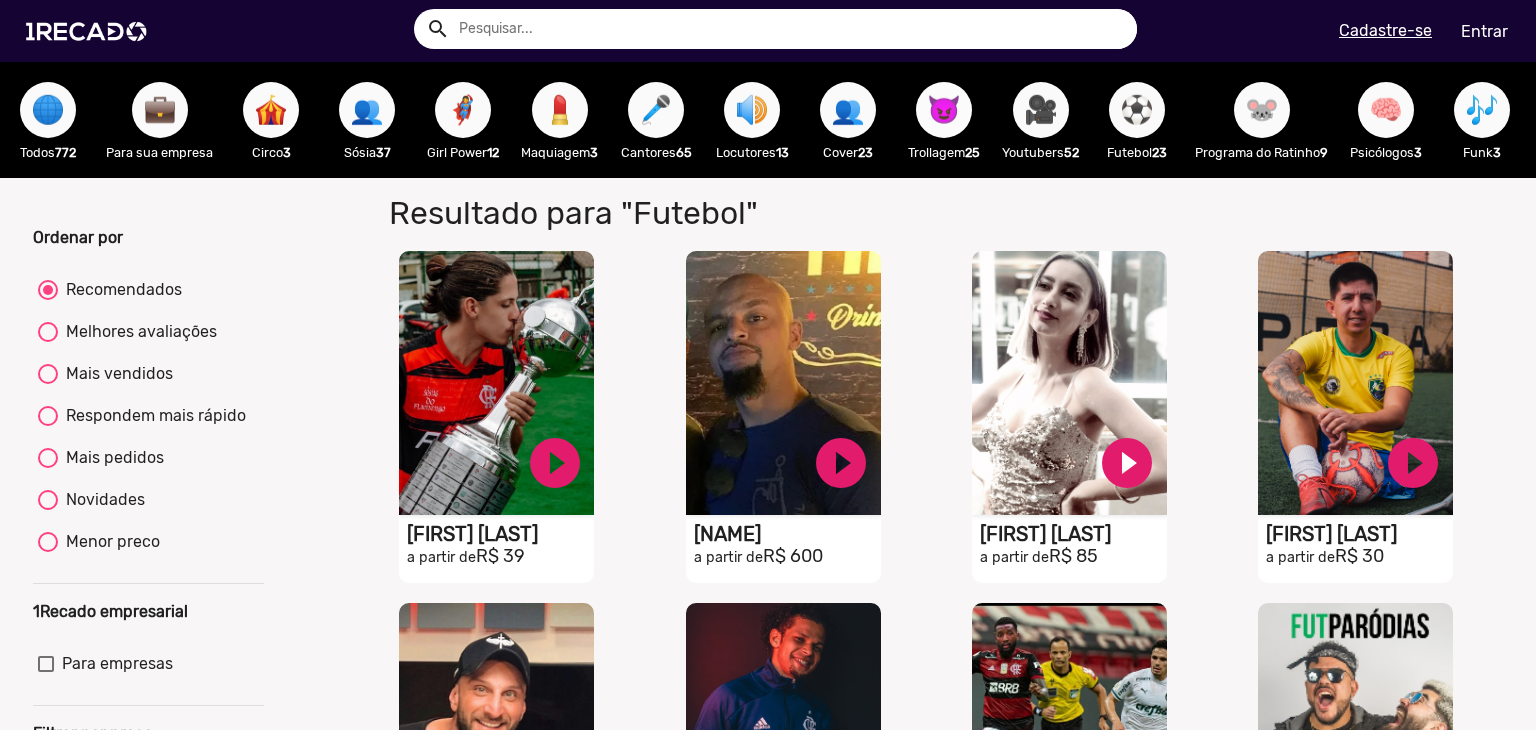 click on "😈" at bounding box center [944, 110] 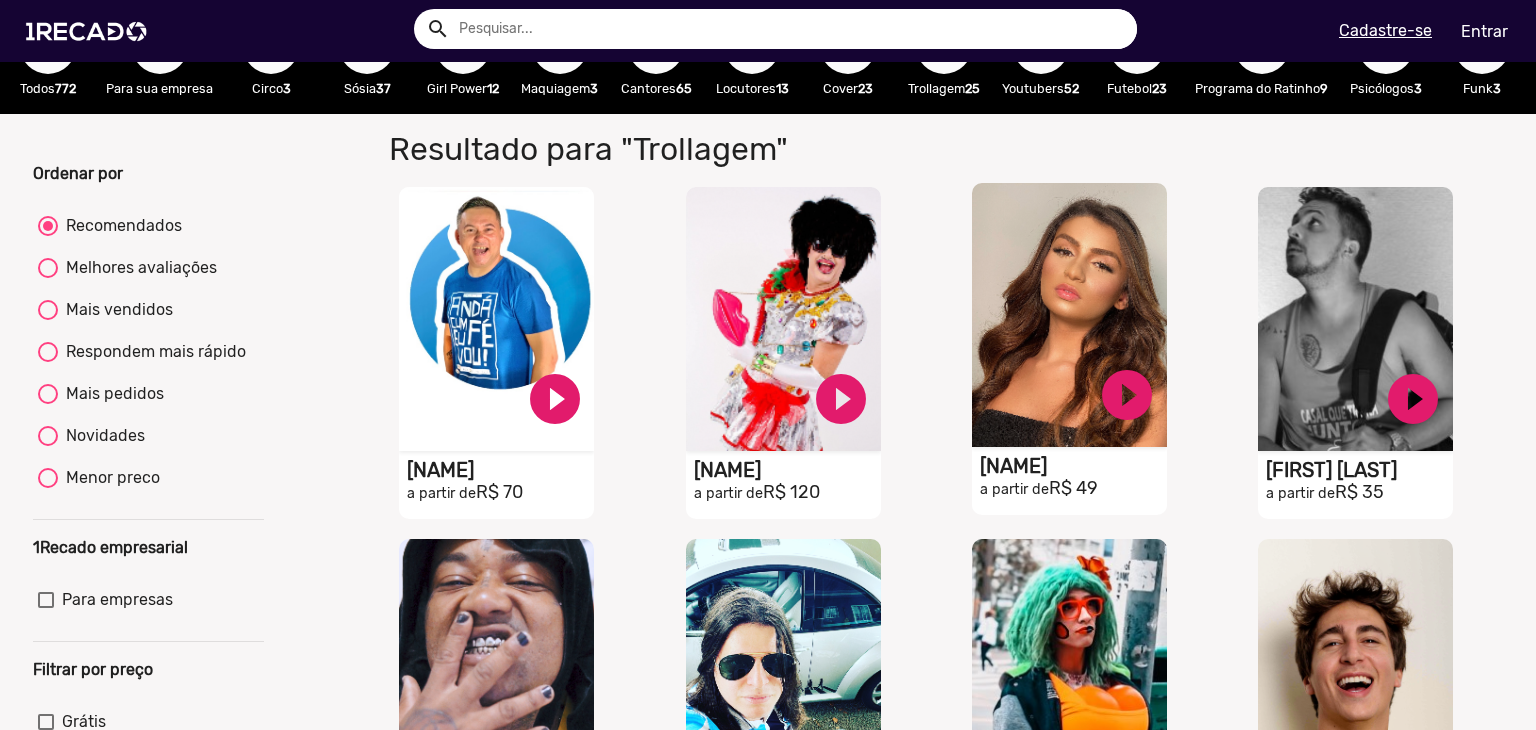 scroll, scrollTop: 0, scrollLeft: 0, axis: both 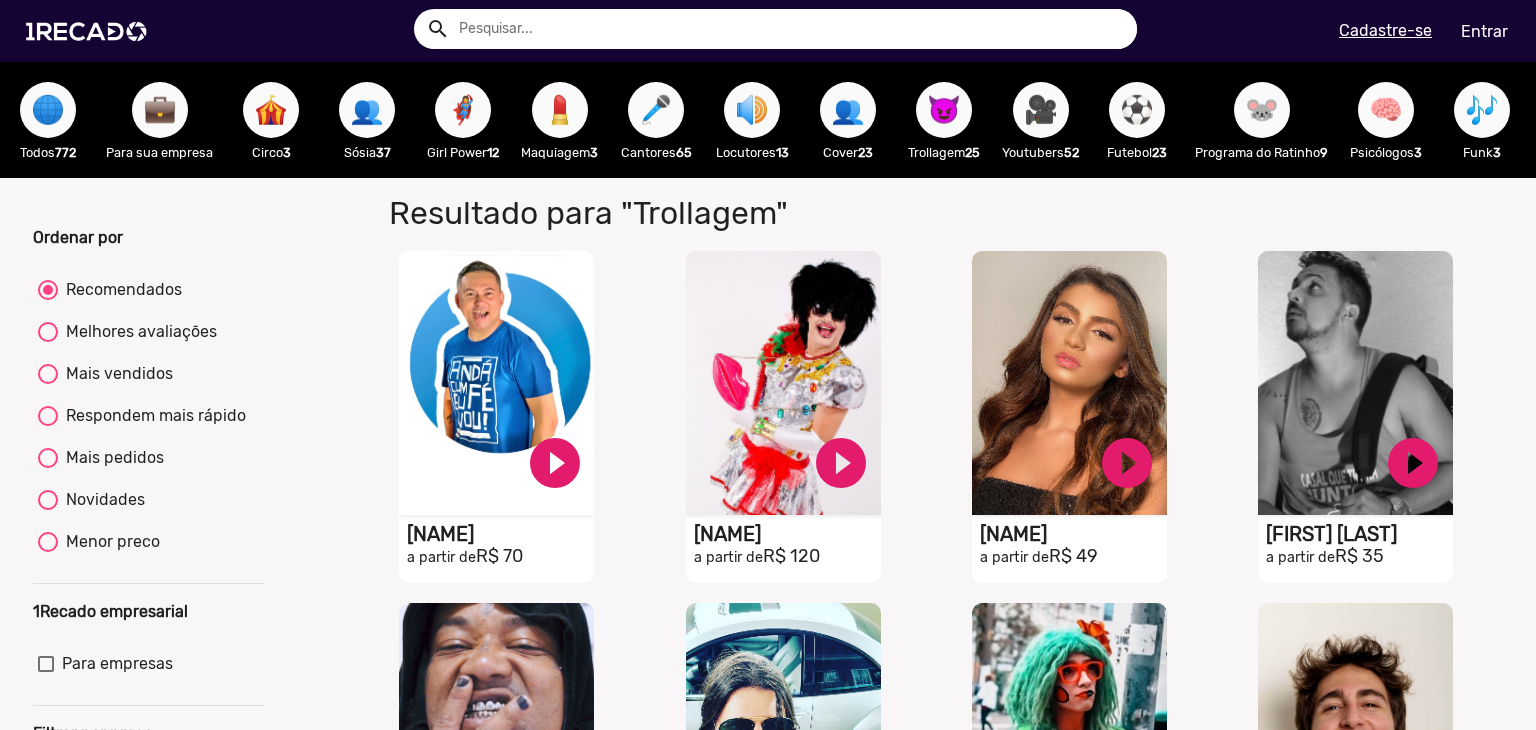 click on "🎤" at bounding box center (656, 110) 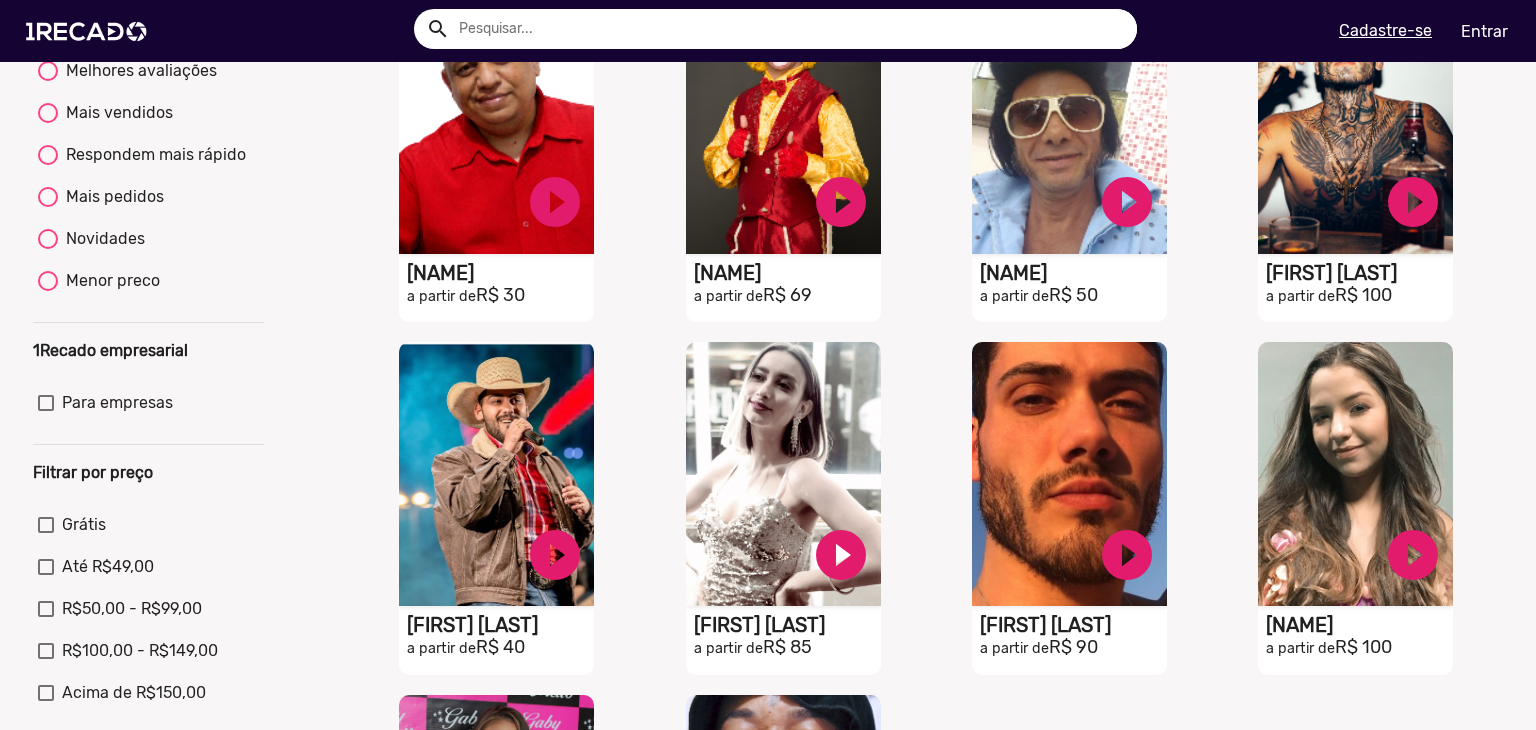 scroll, scrollTop: 300, scrollLeft: 0, axis: vertical 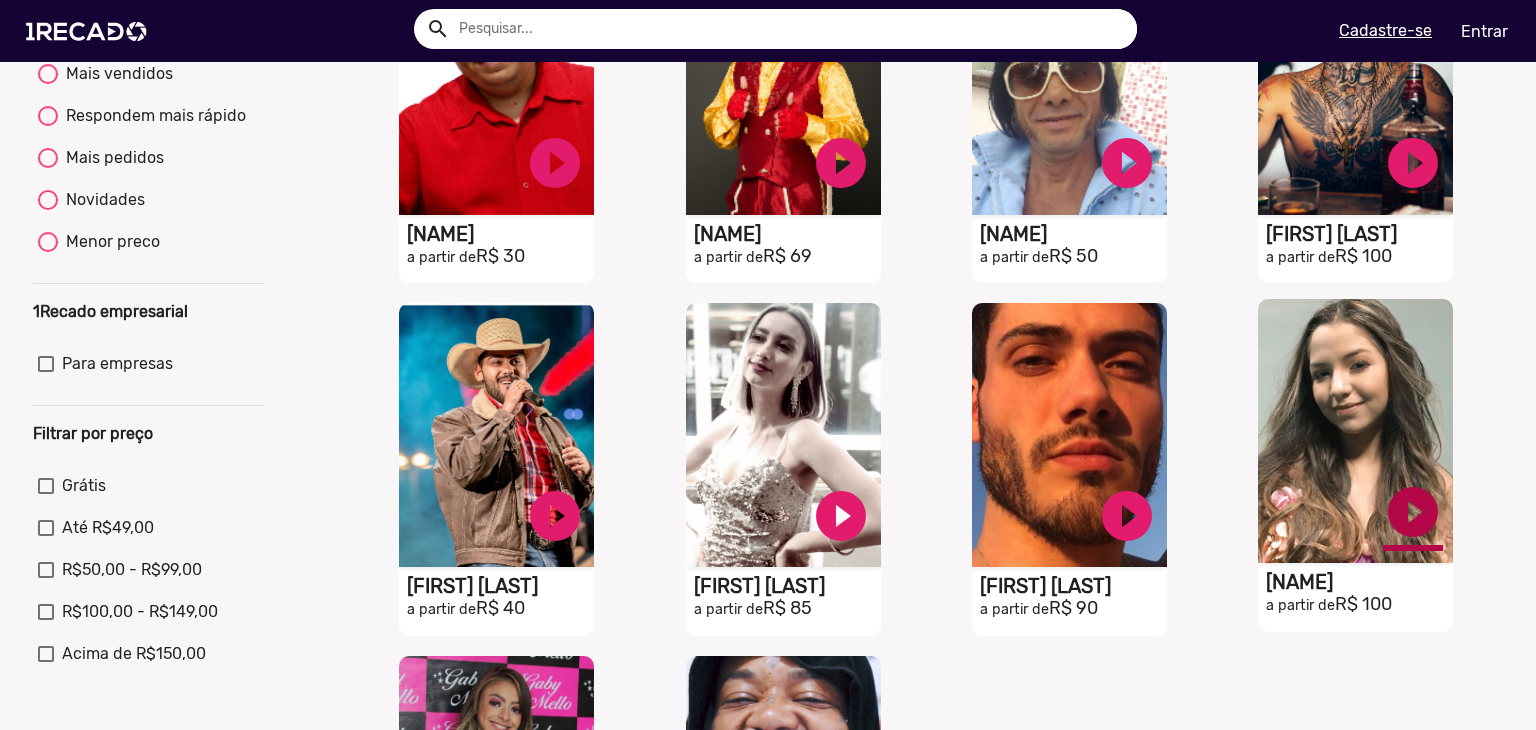 click on "play_circle_filled" at bounding box center (555, 163) 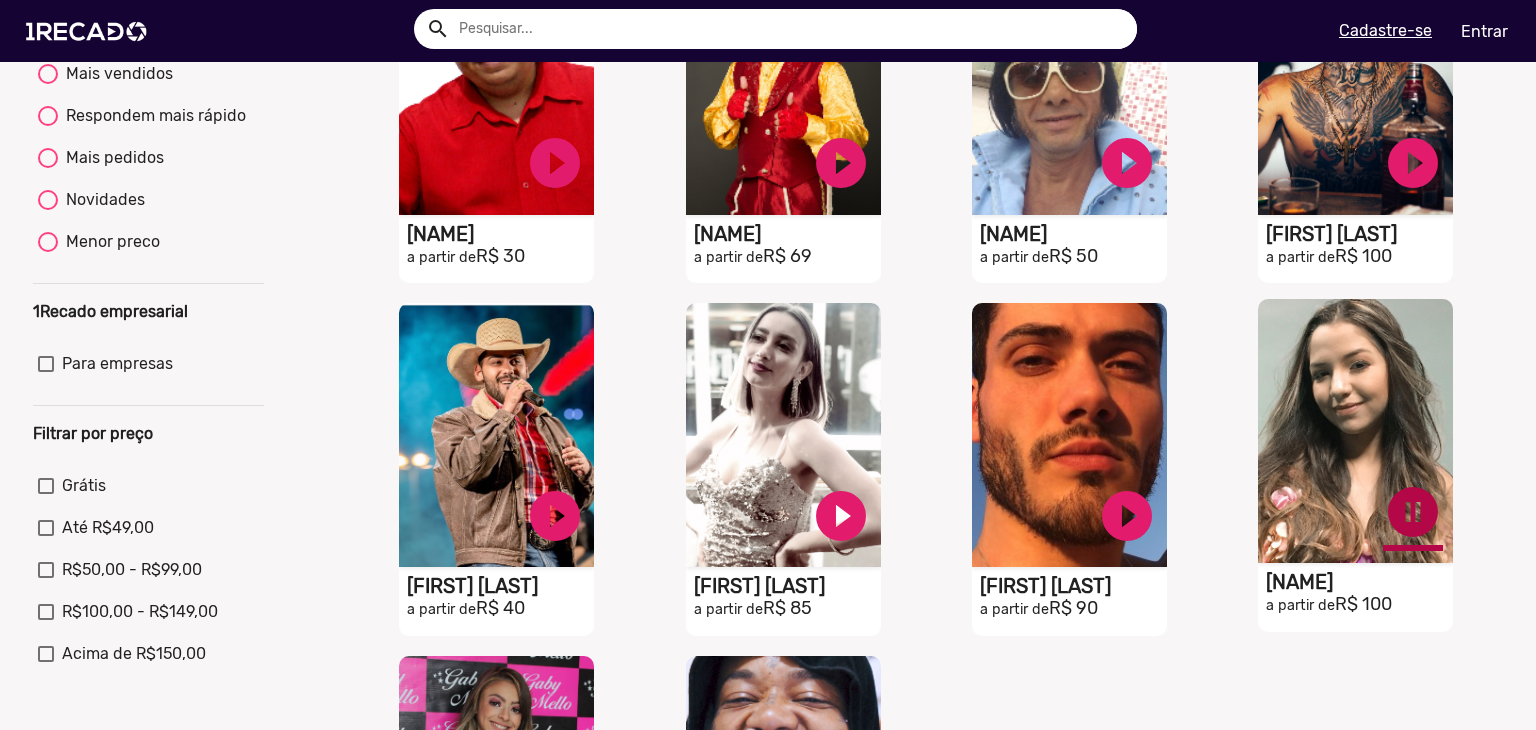 click on "pause_circle" at bounding box center [555, 163] 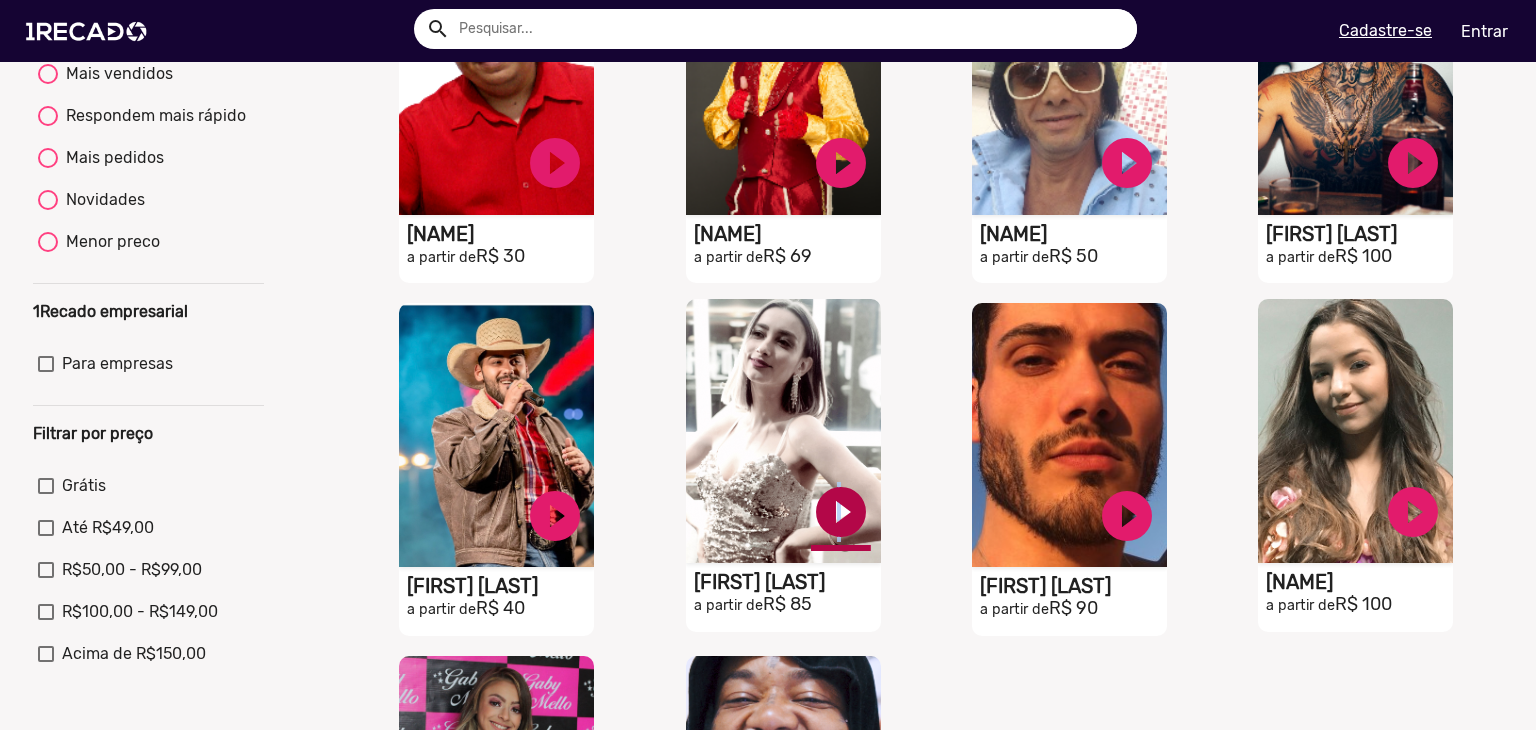 click on "play_circle_filled" at bounding box center [555, 163] 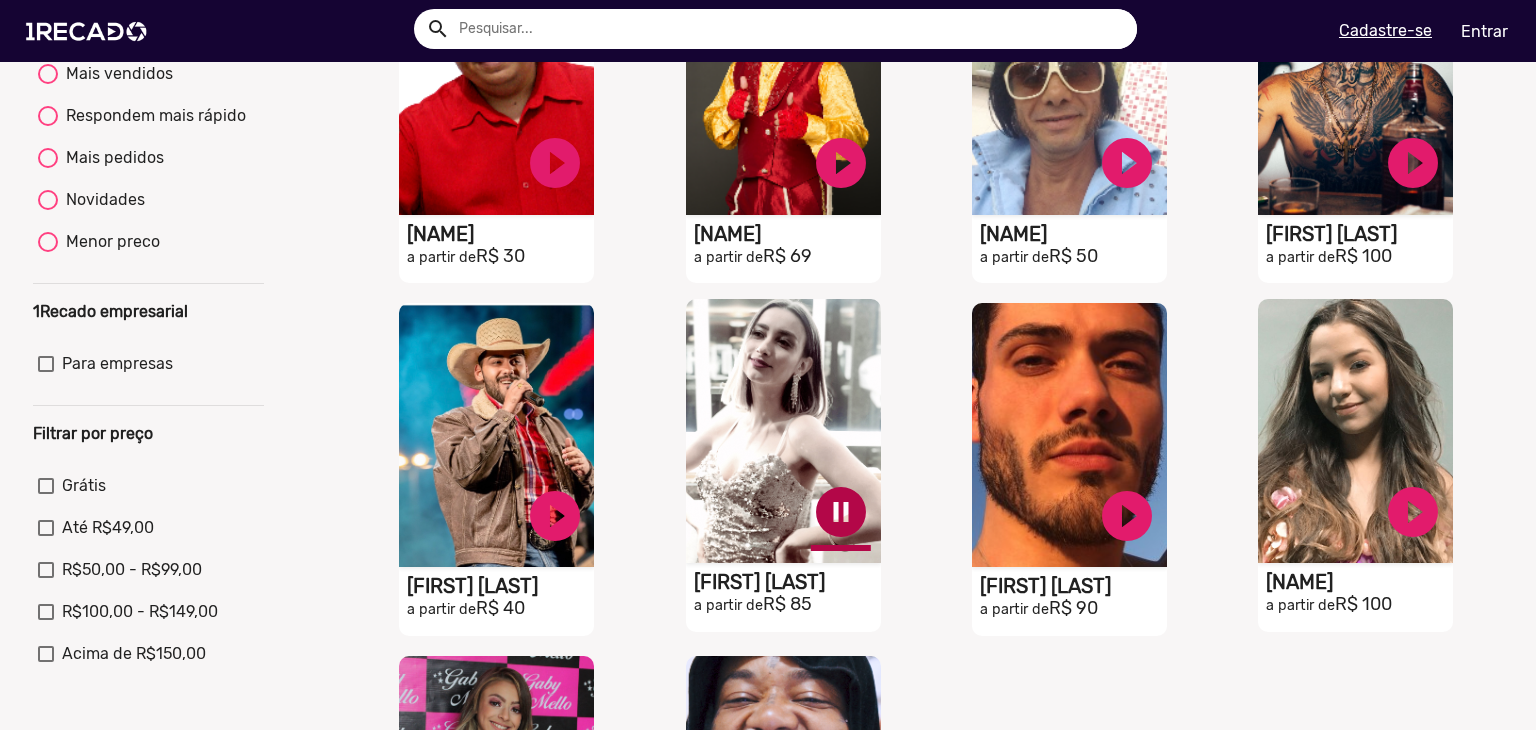 click on "pause_circle" at bounding box center (555, 163) 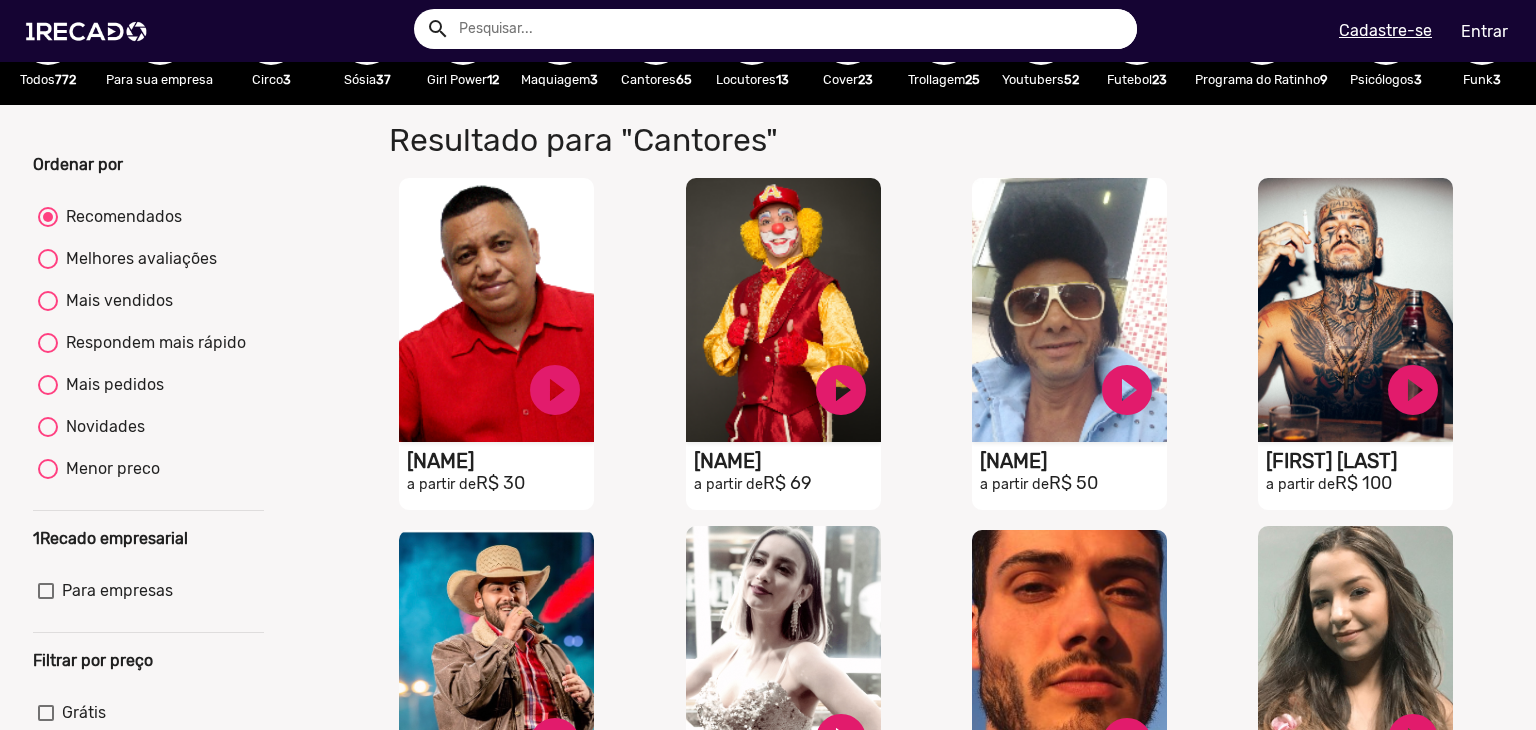 scroll, scrollTop: 0, scrollLeft: 0, axis: both 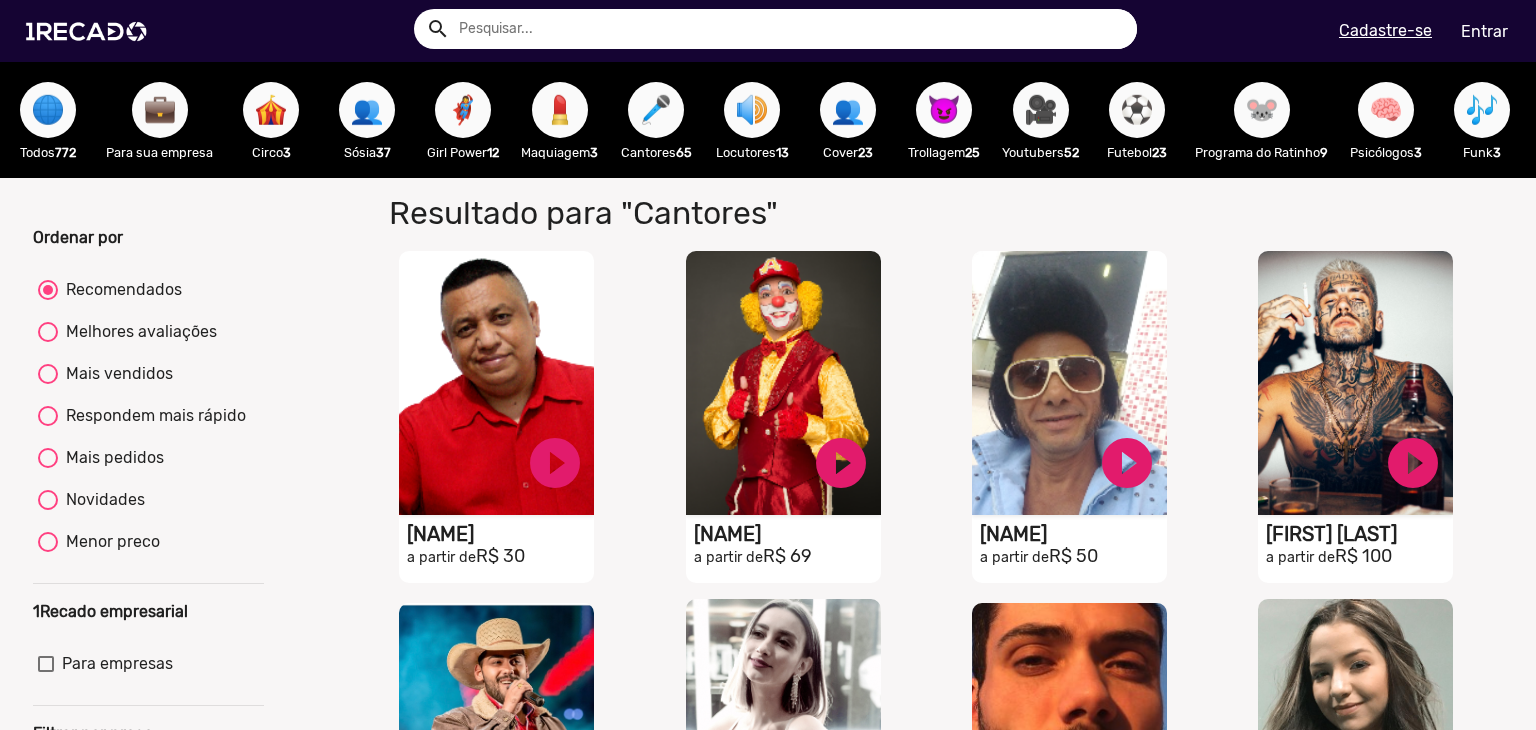 click on "🎶" at bounding box center (1482, 110) 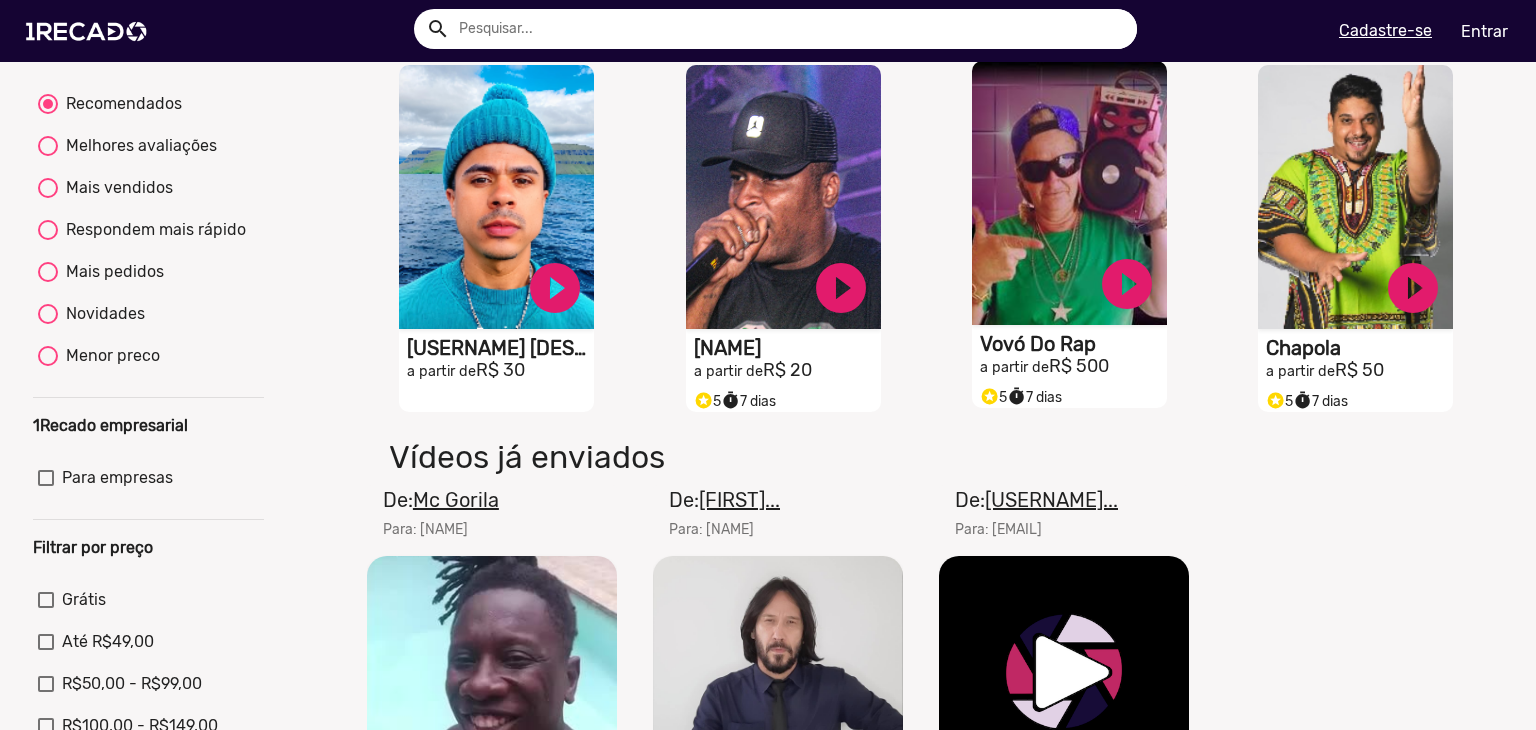 scroll, scrollTop: 0, scrollLeft: 0, axis: both 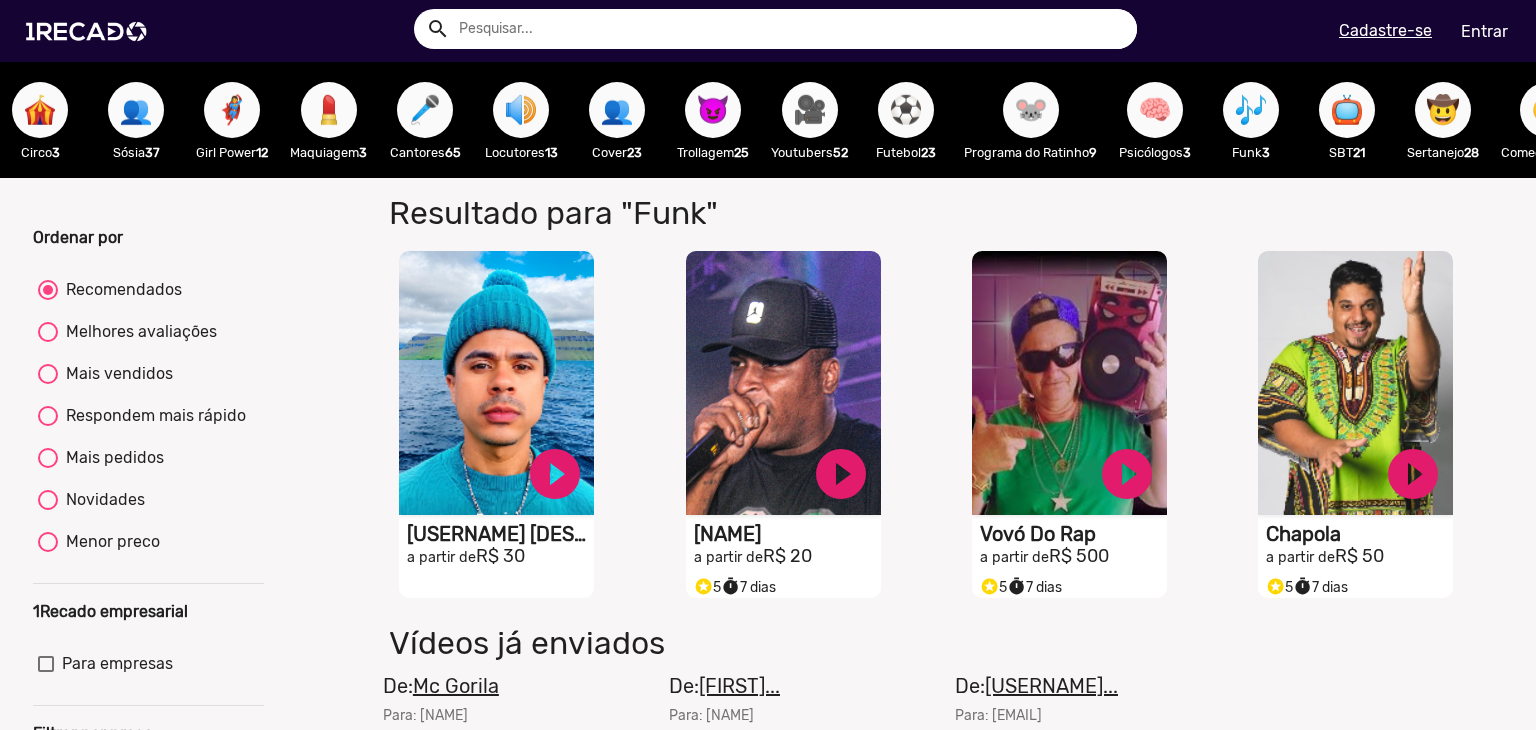 click on "🎥" at bounding box center (810, 110) 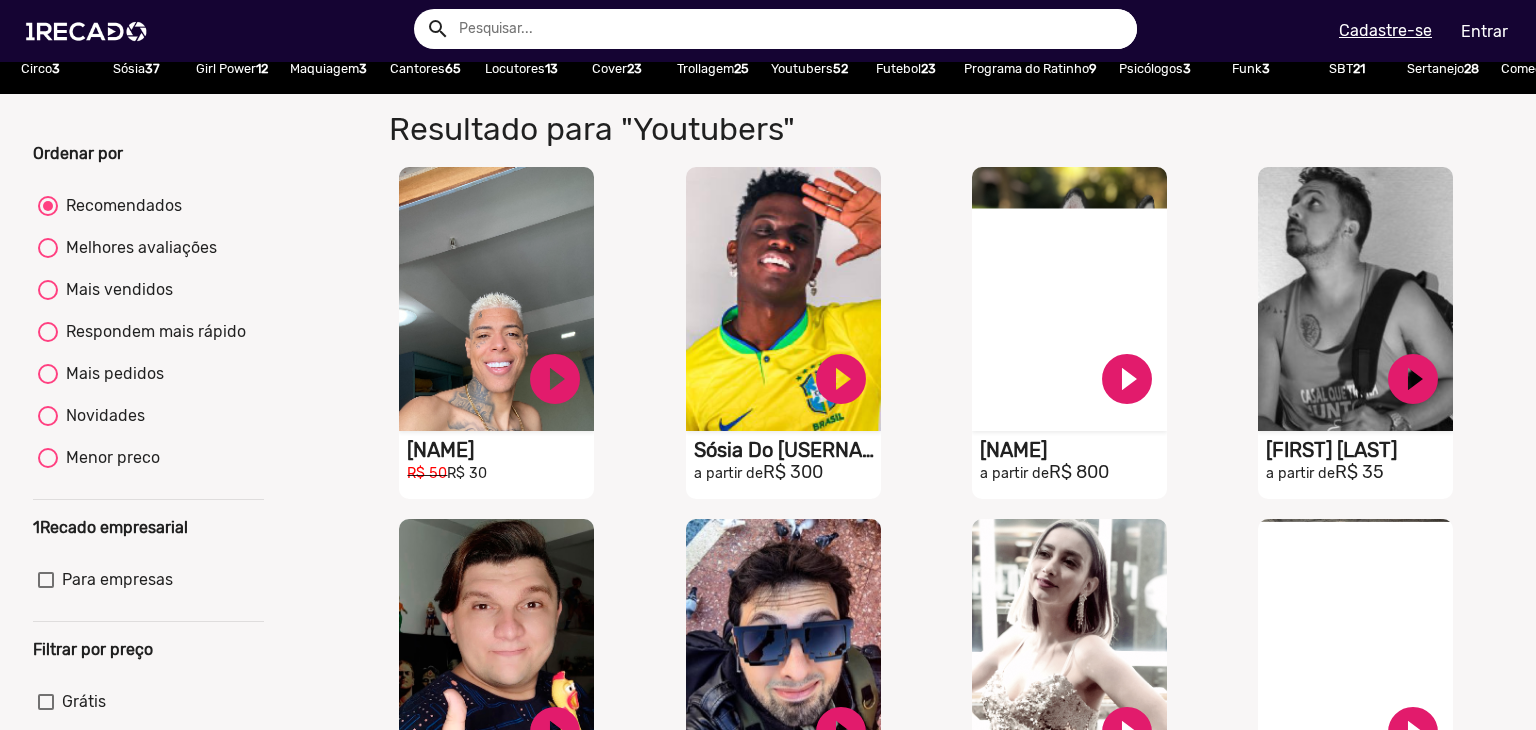 scroll, scrollTop: 200, scrollLeft: 0, axis: vertical 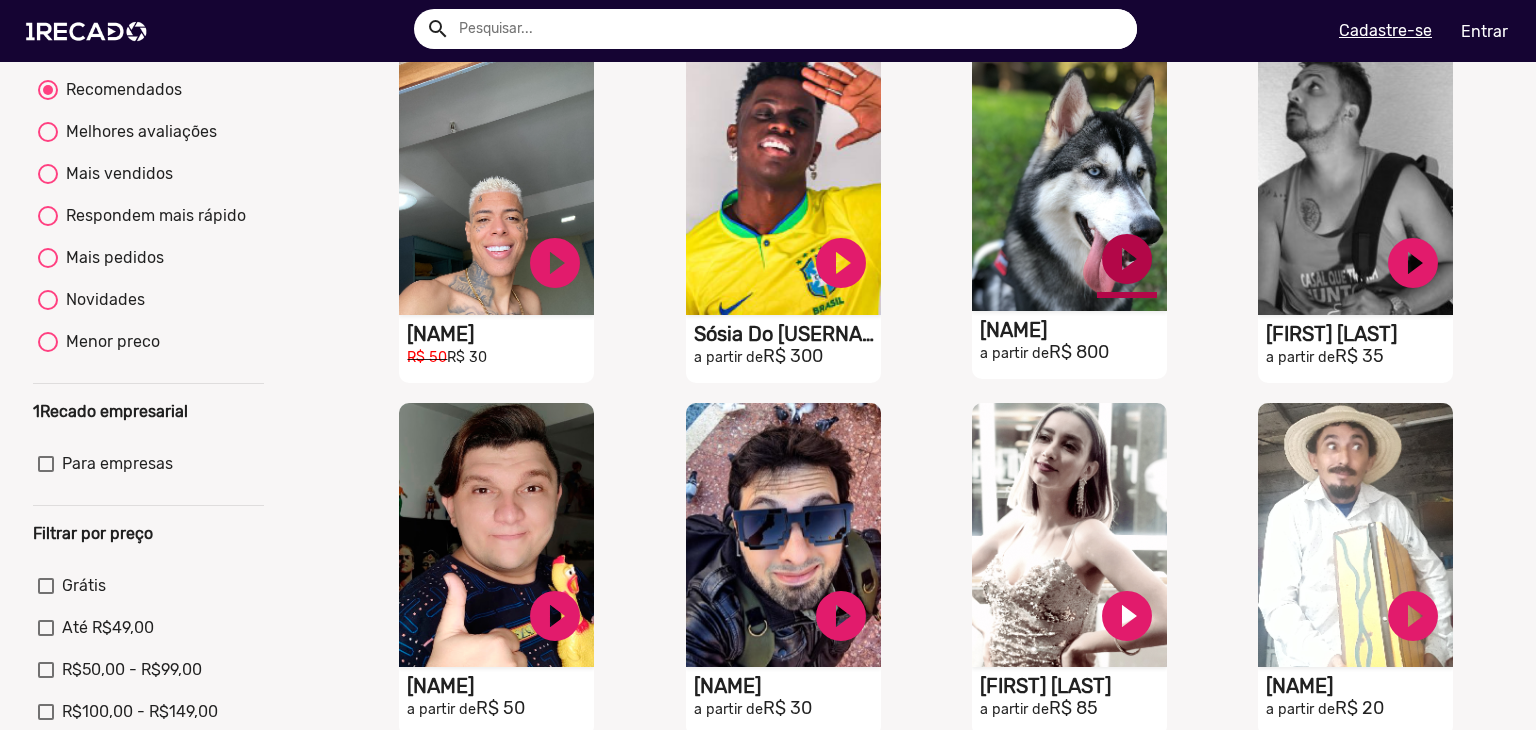 click on "play_circle_filled" at bounding box center [555, 263] 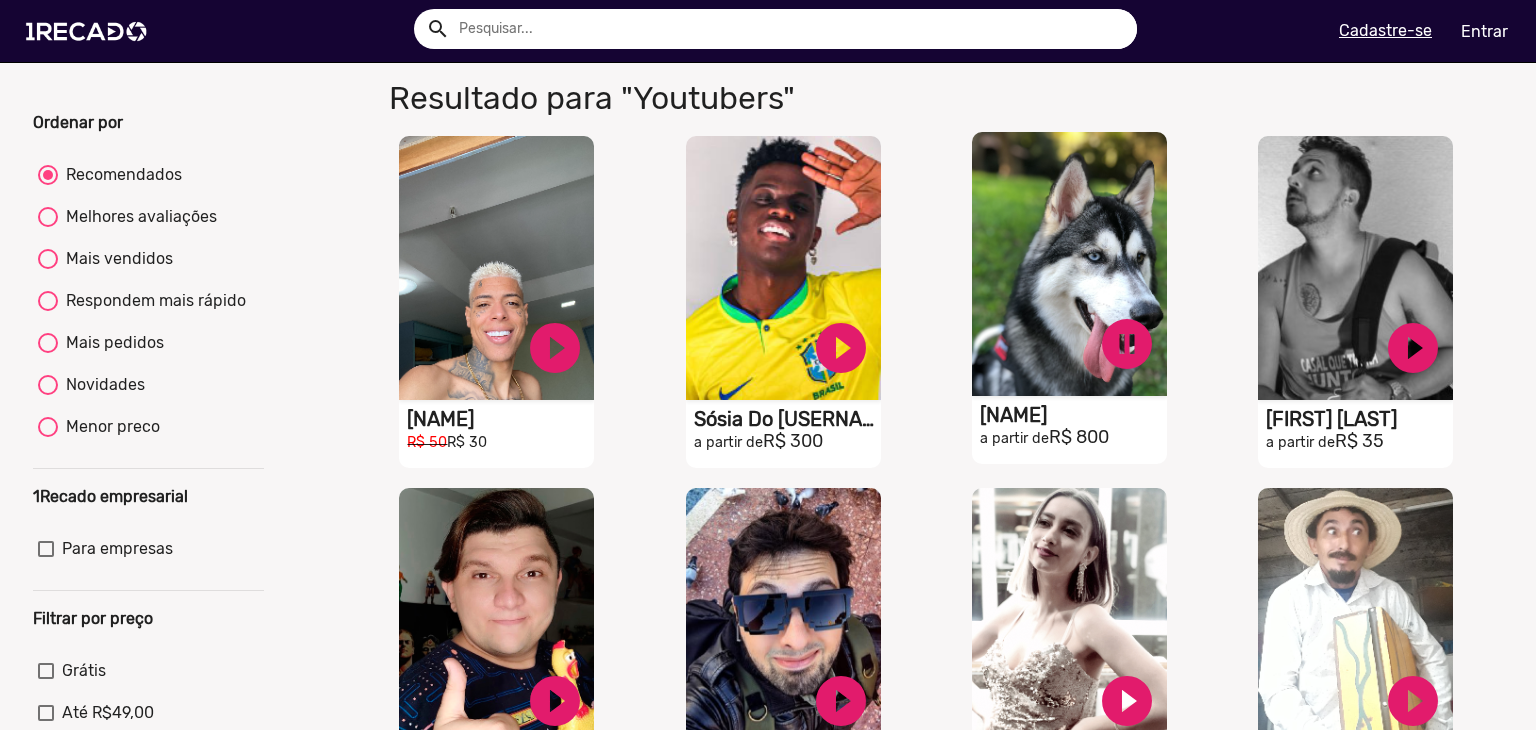 scroll, scrollTop: 0, scrollLeft: 0, axis: both 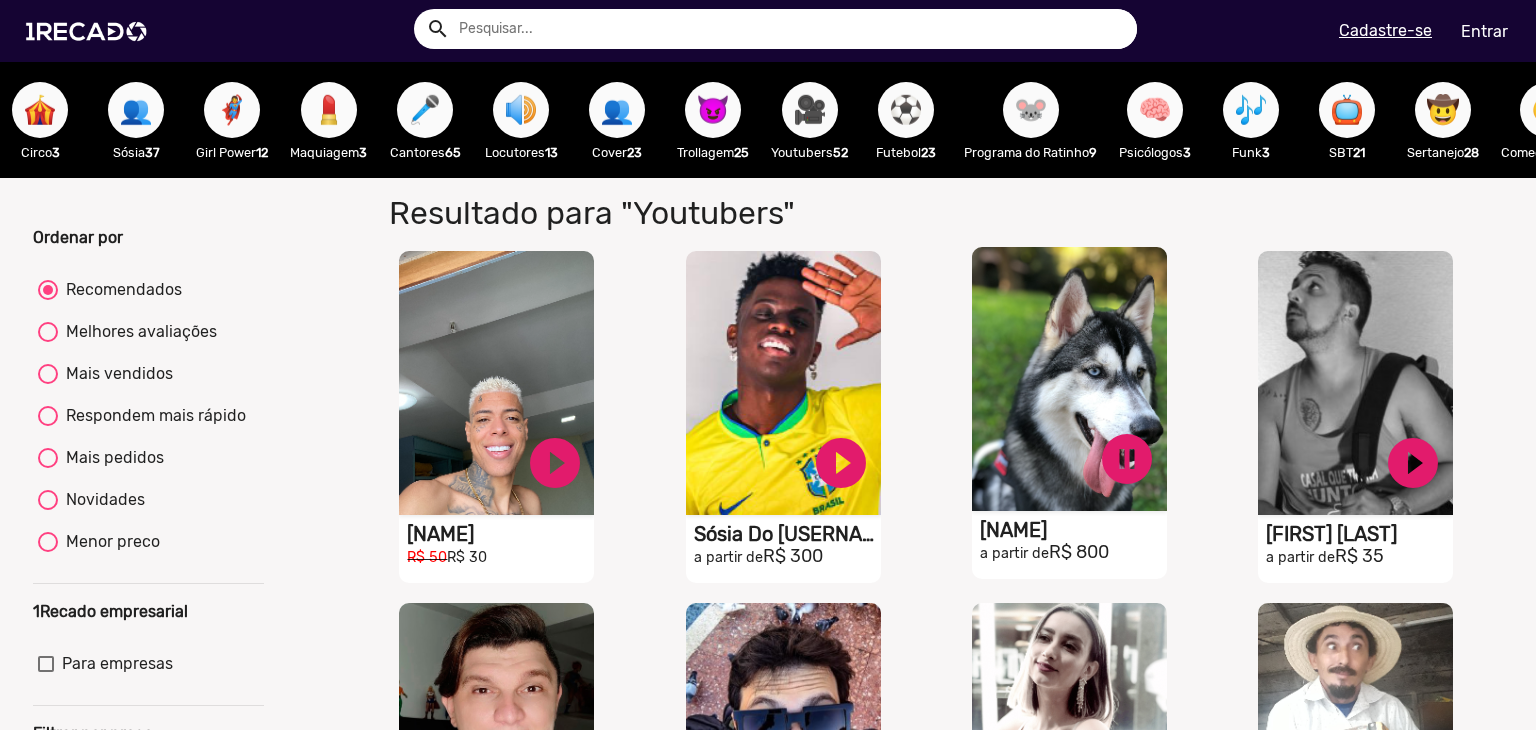 click on "S1RECADO vídeos dedicados para fãs e empresas" at bounding box center (496, 383) 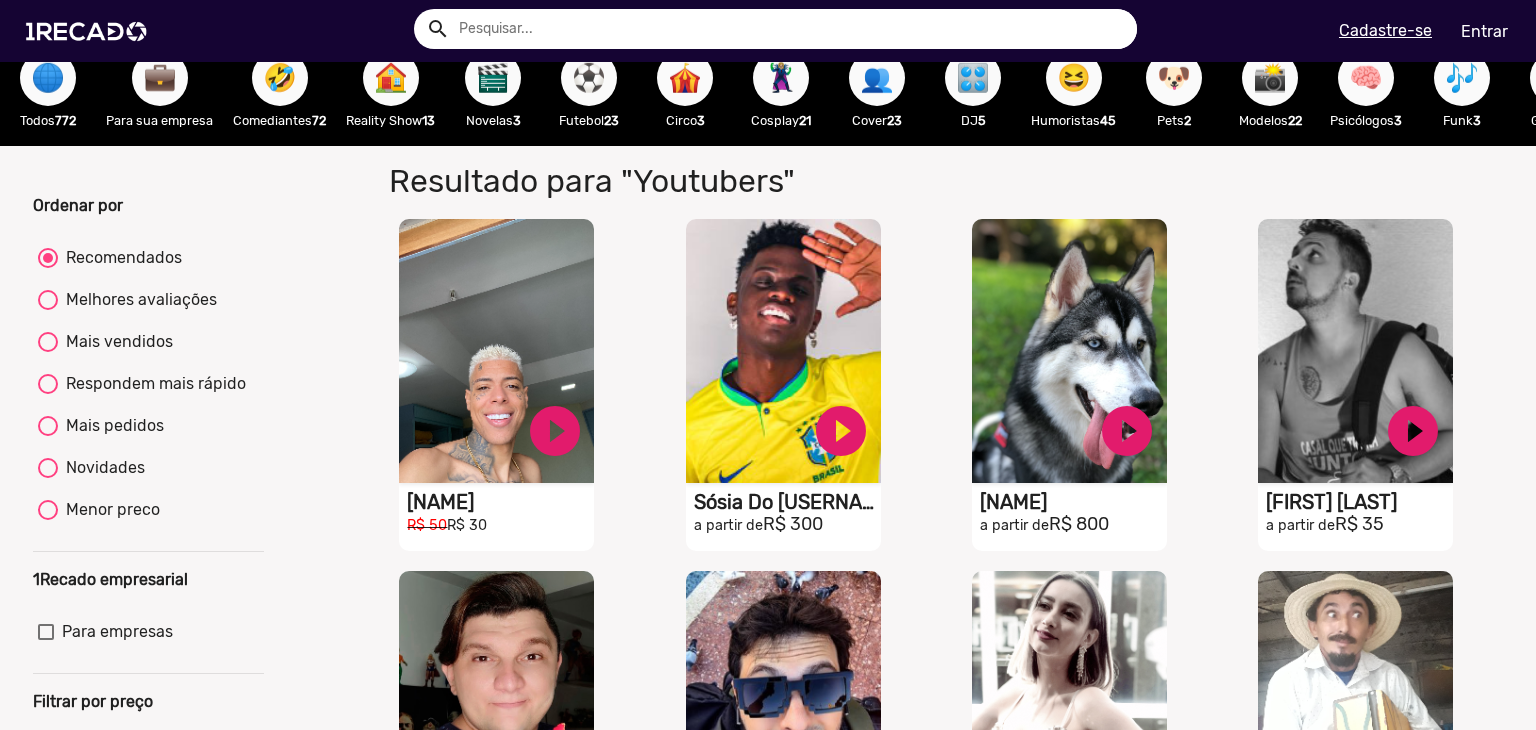 scroll, scrollTop: 0, scrollLeft: 0, axis: both 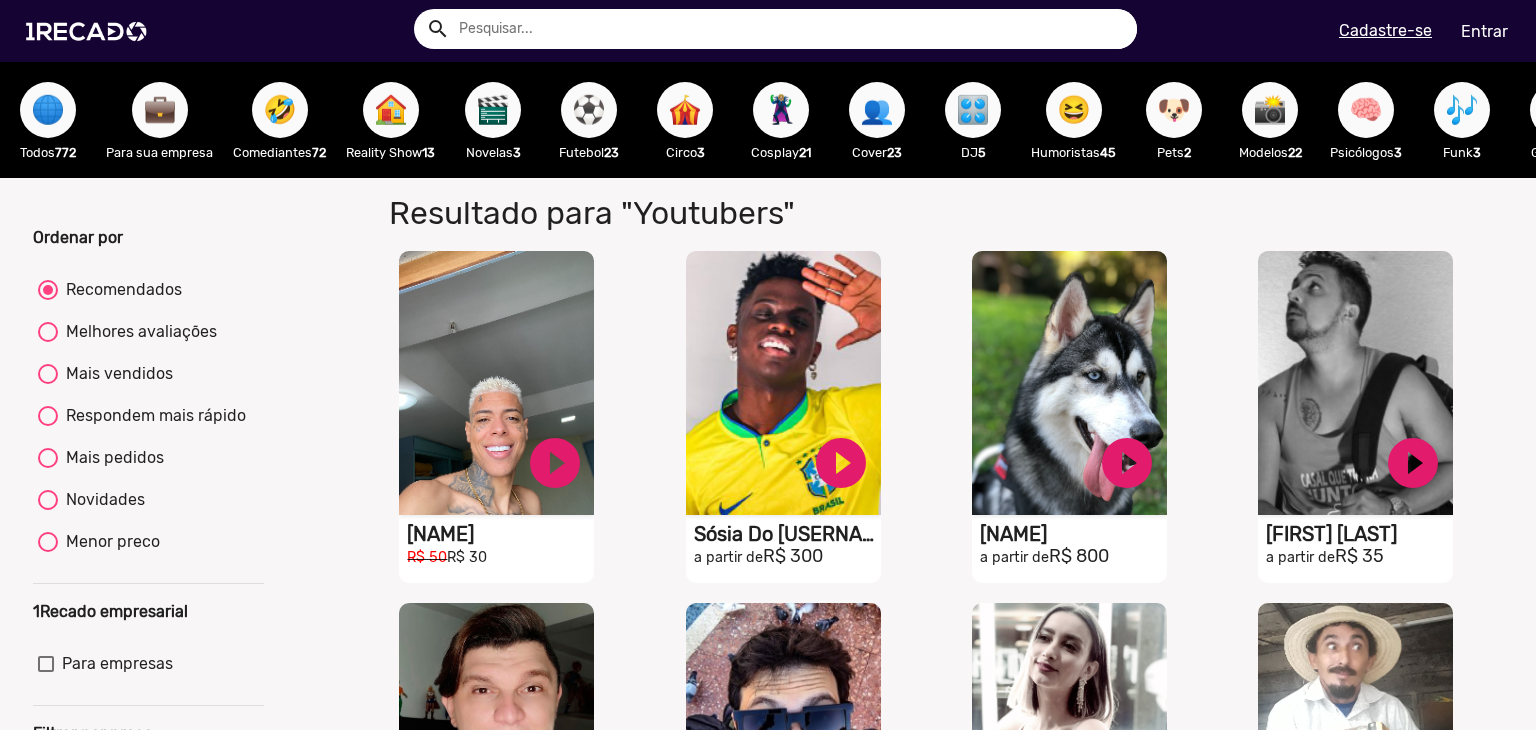 click on "📸" at bounding box center [1270, 110] 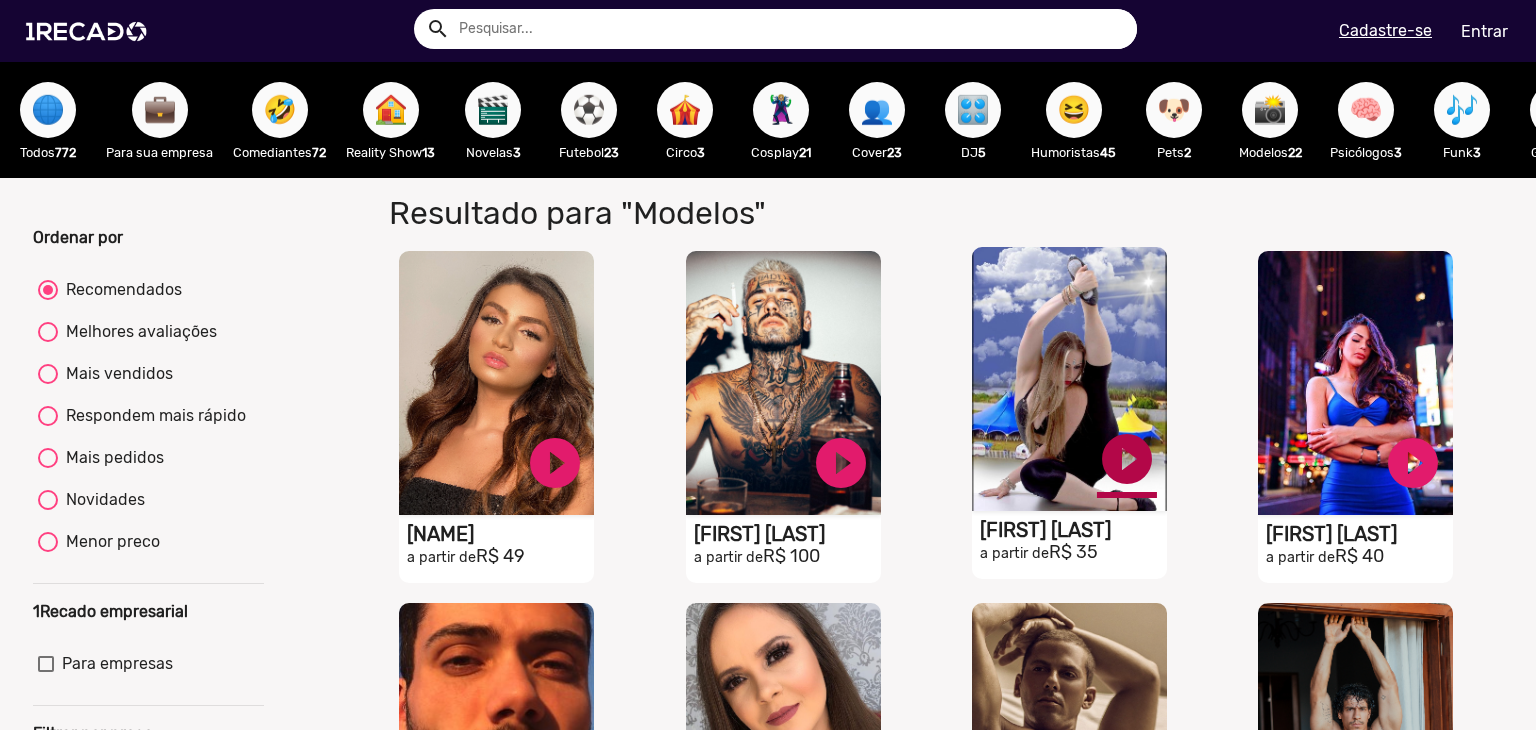 click on "play_circle_filled" at bounding box center (555, 463) 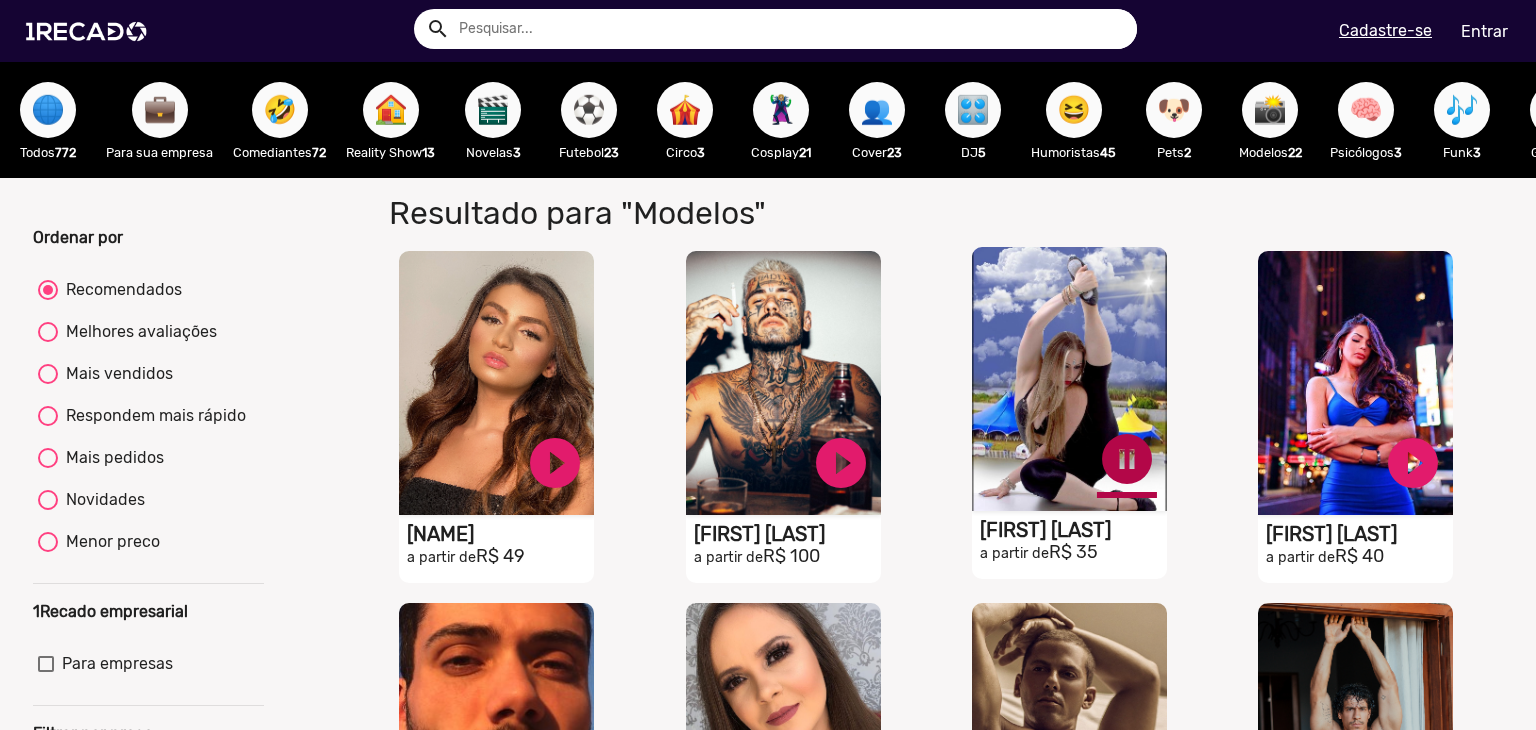click on "pause_circle" at bounding box center (555, 463) 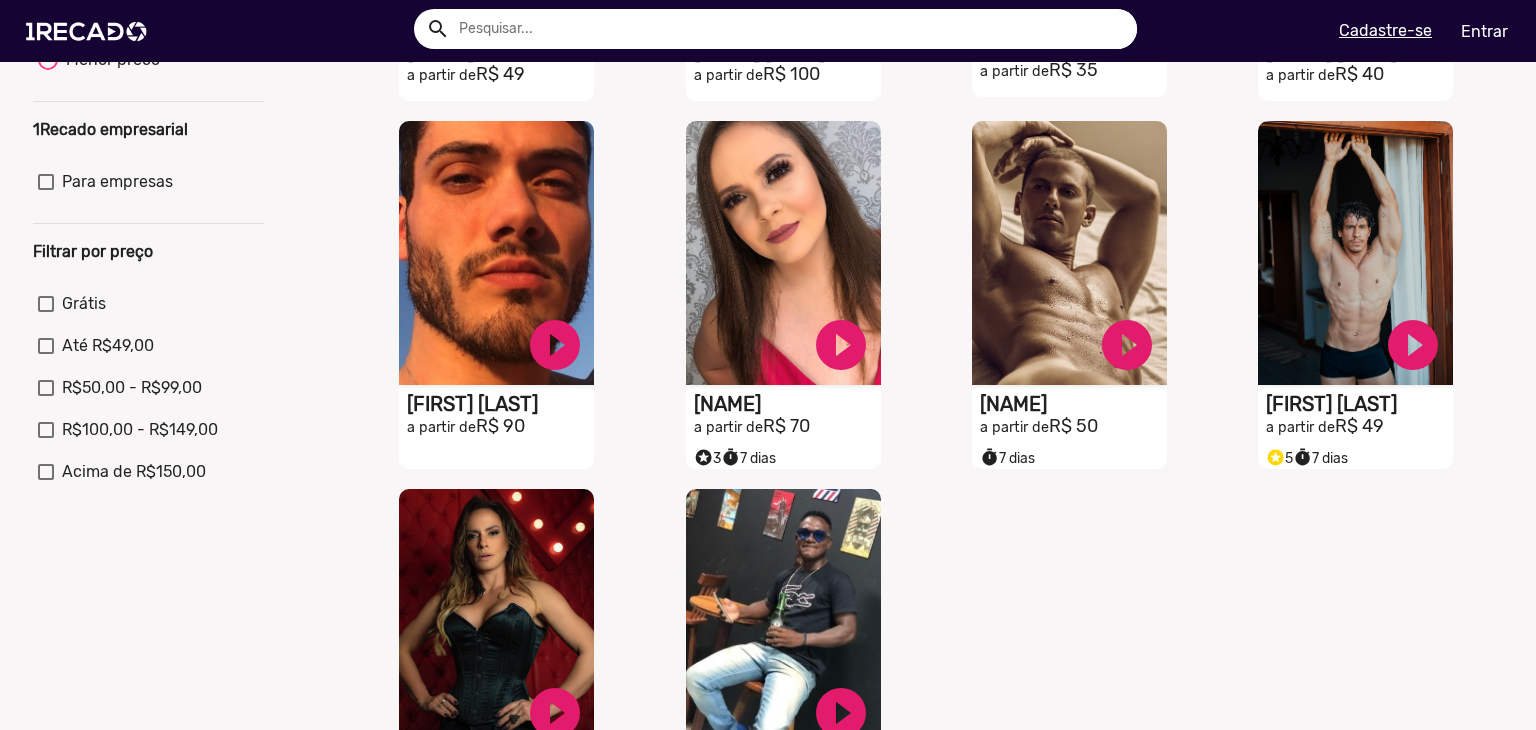 scroll, scrollTop: 500, scrollLeft: 0, axis: vertical 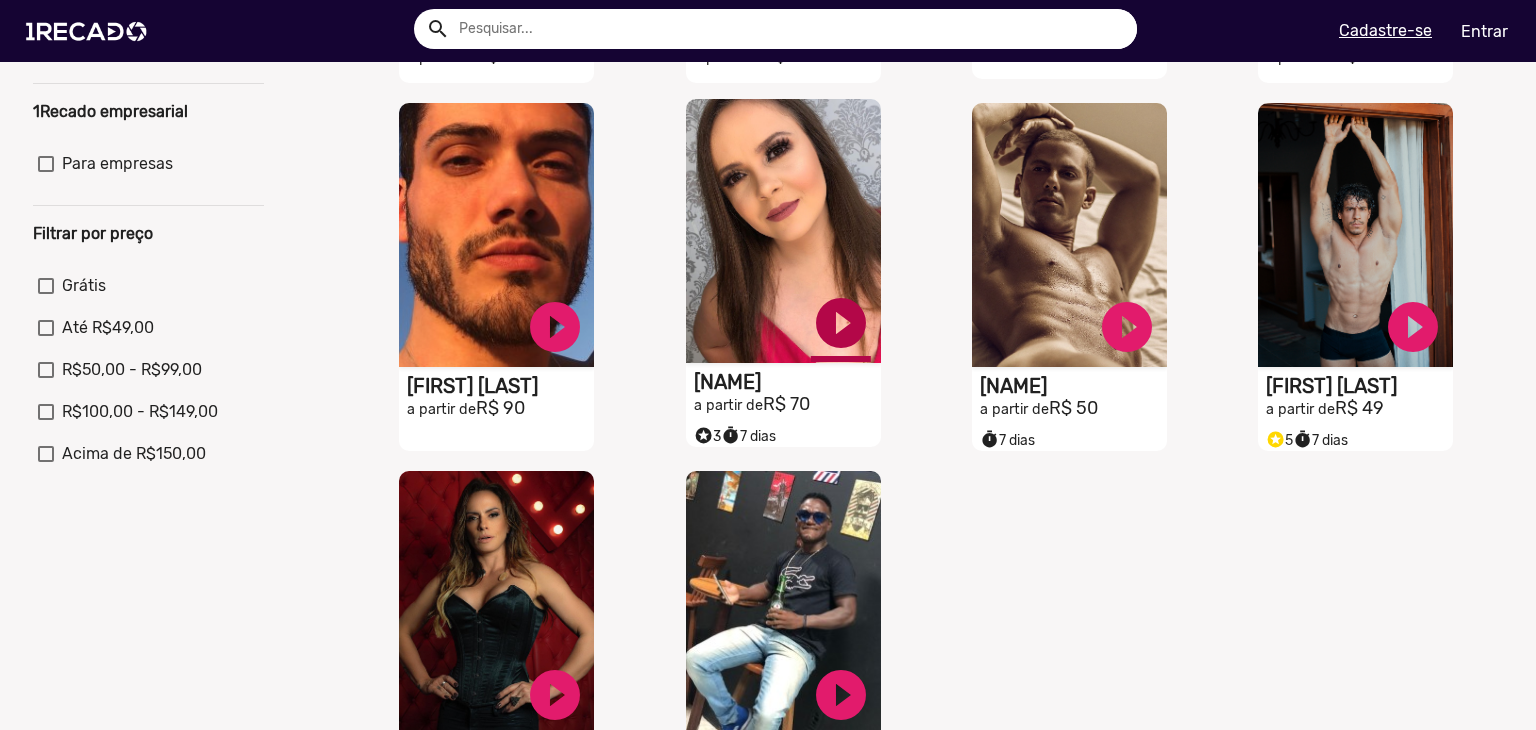 click on "play_circle_filled" at bounding box center (555, -37) 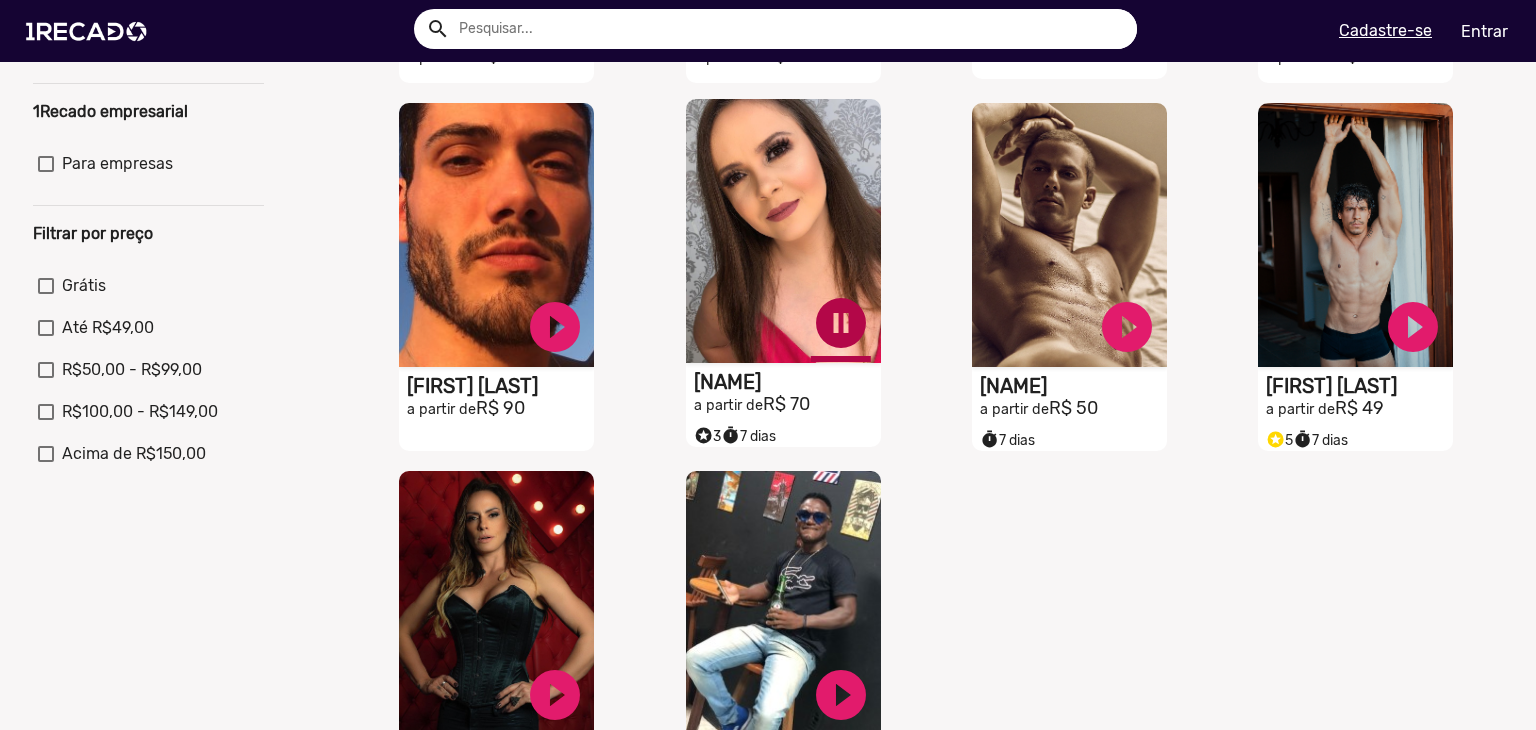 click on "pause_circle" at bounding box center (555, -37) 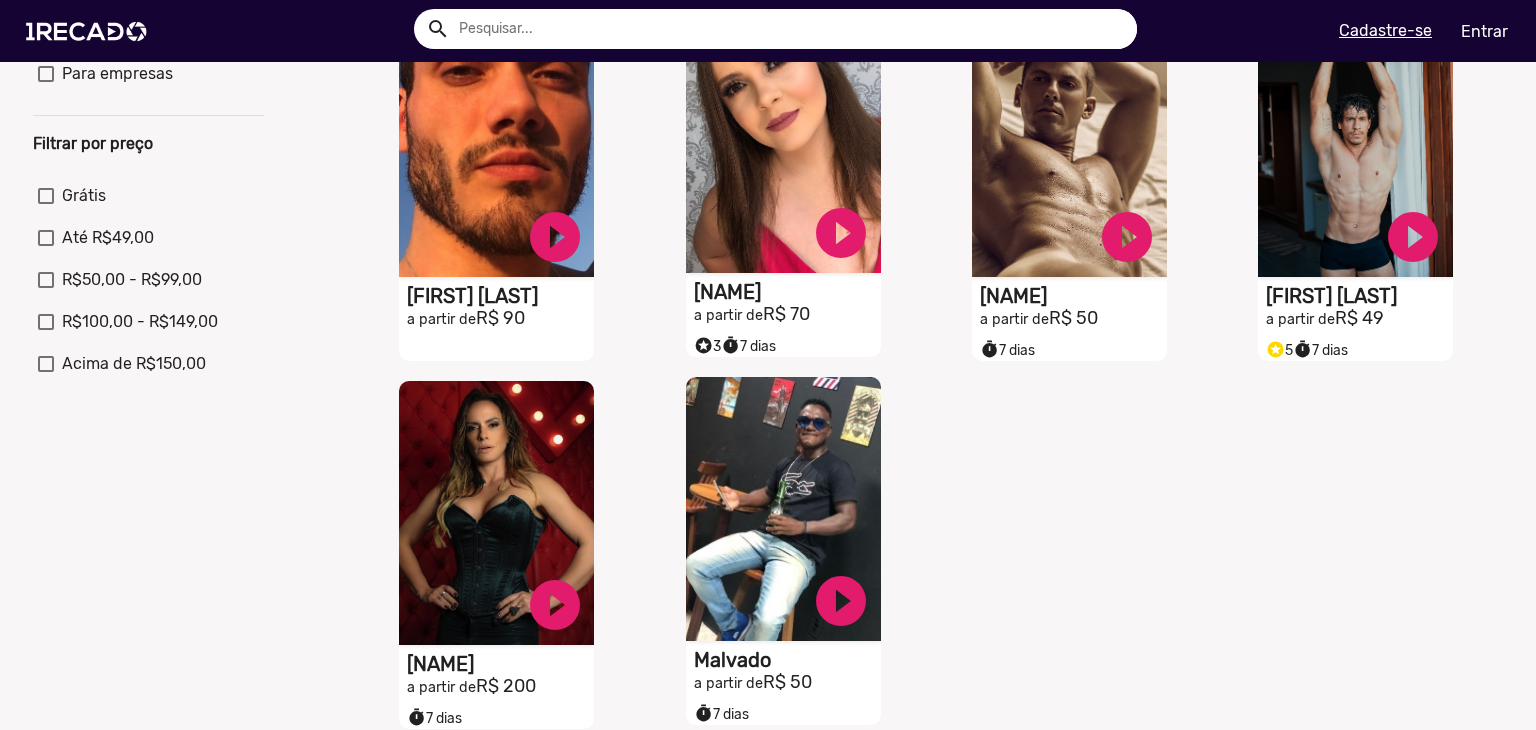 scroll, scrollTop: 900, scrollLeft: 0, axis: vertical 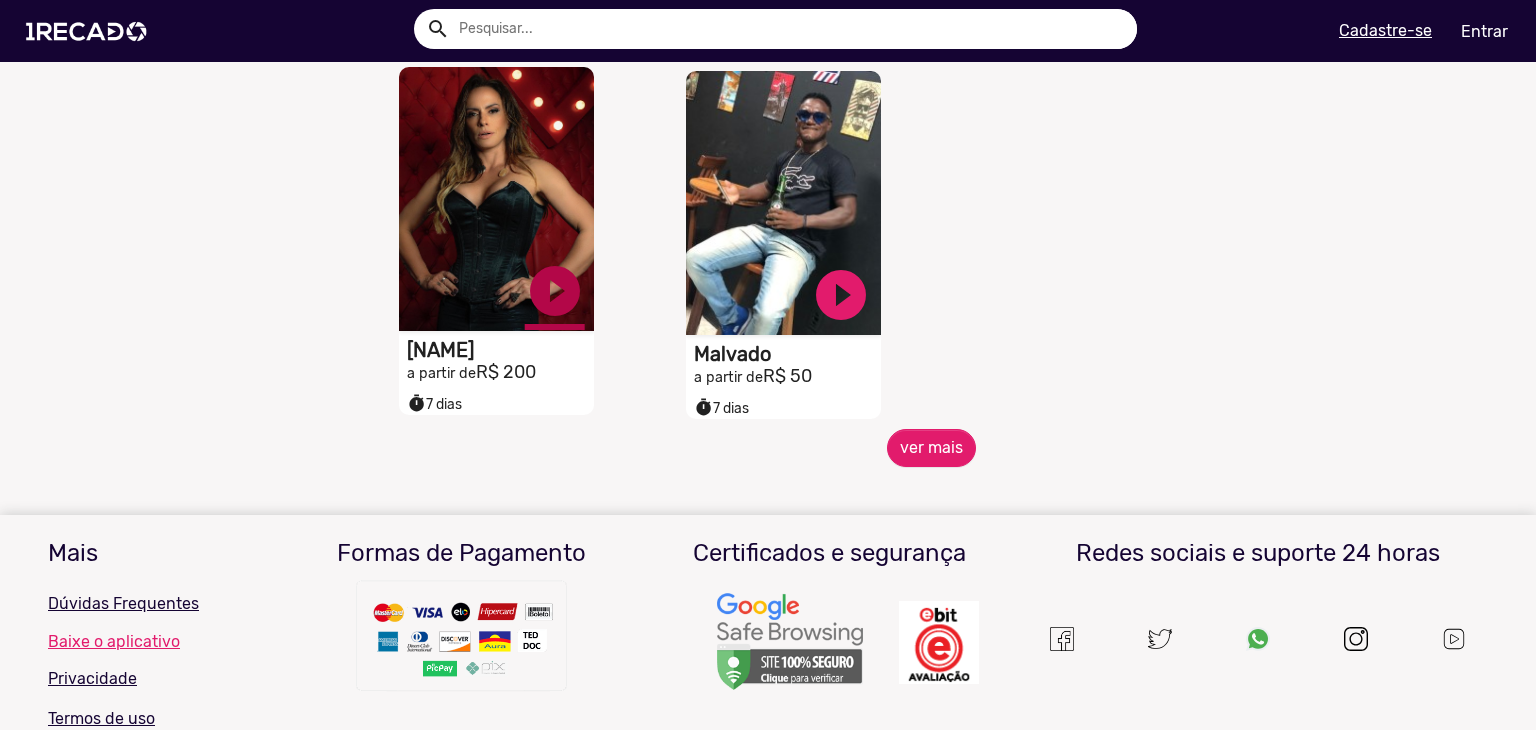 click on "play_circle_filled" at bounding box center (555, -437) 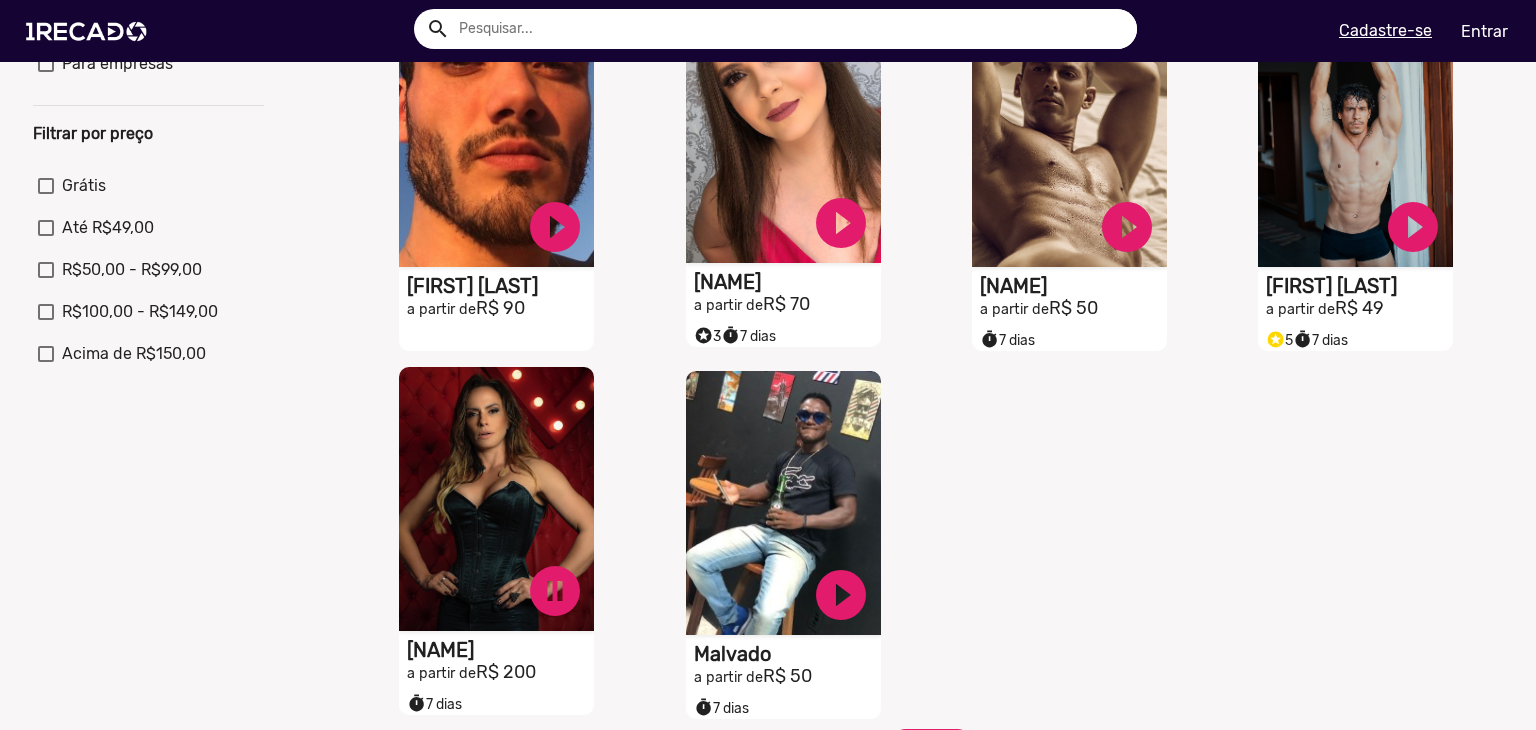 scroll, scrollTop: 600, scrollLeft: 0, axis: vertical 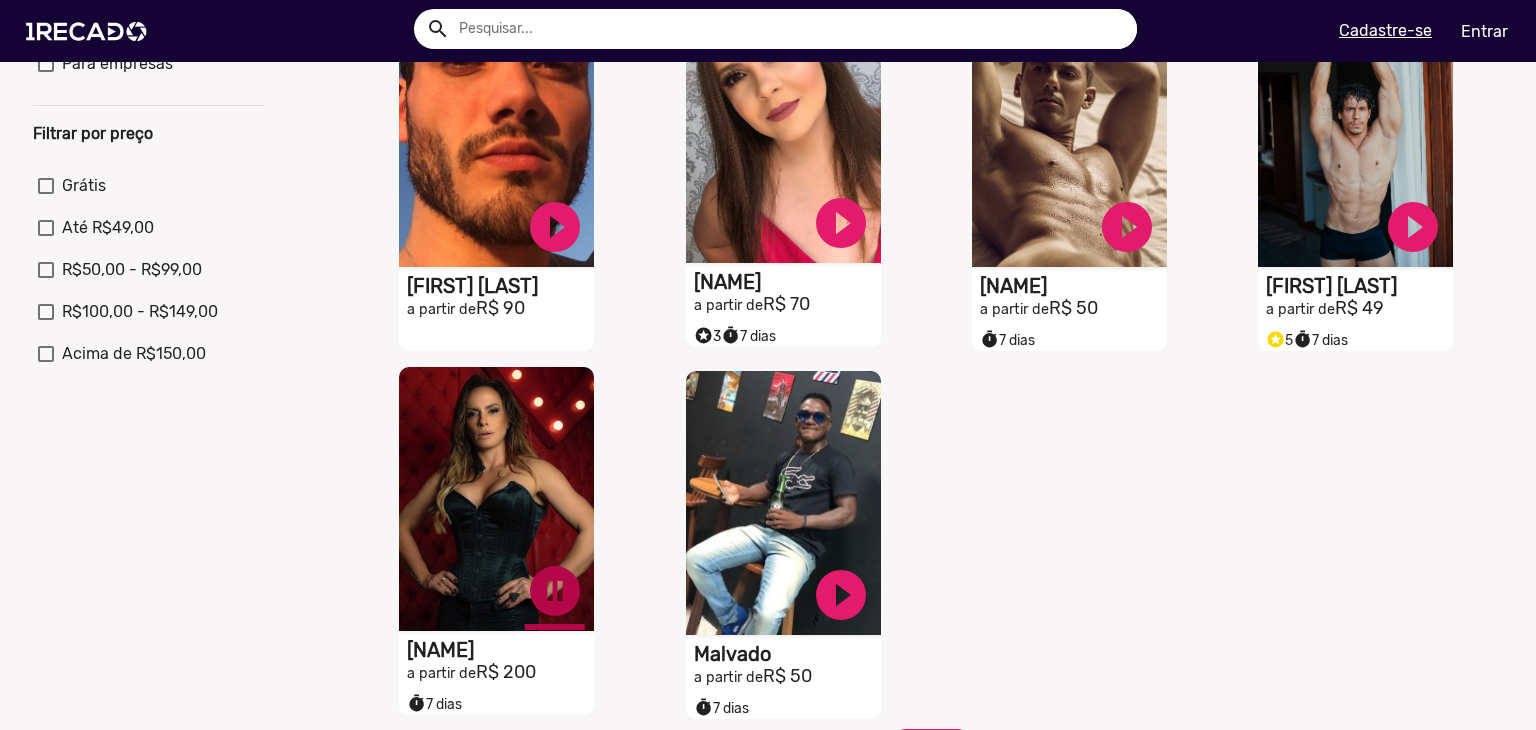 click on "pause_circle" at bounding box center [555, -137] 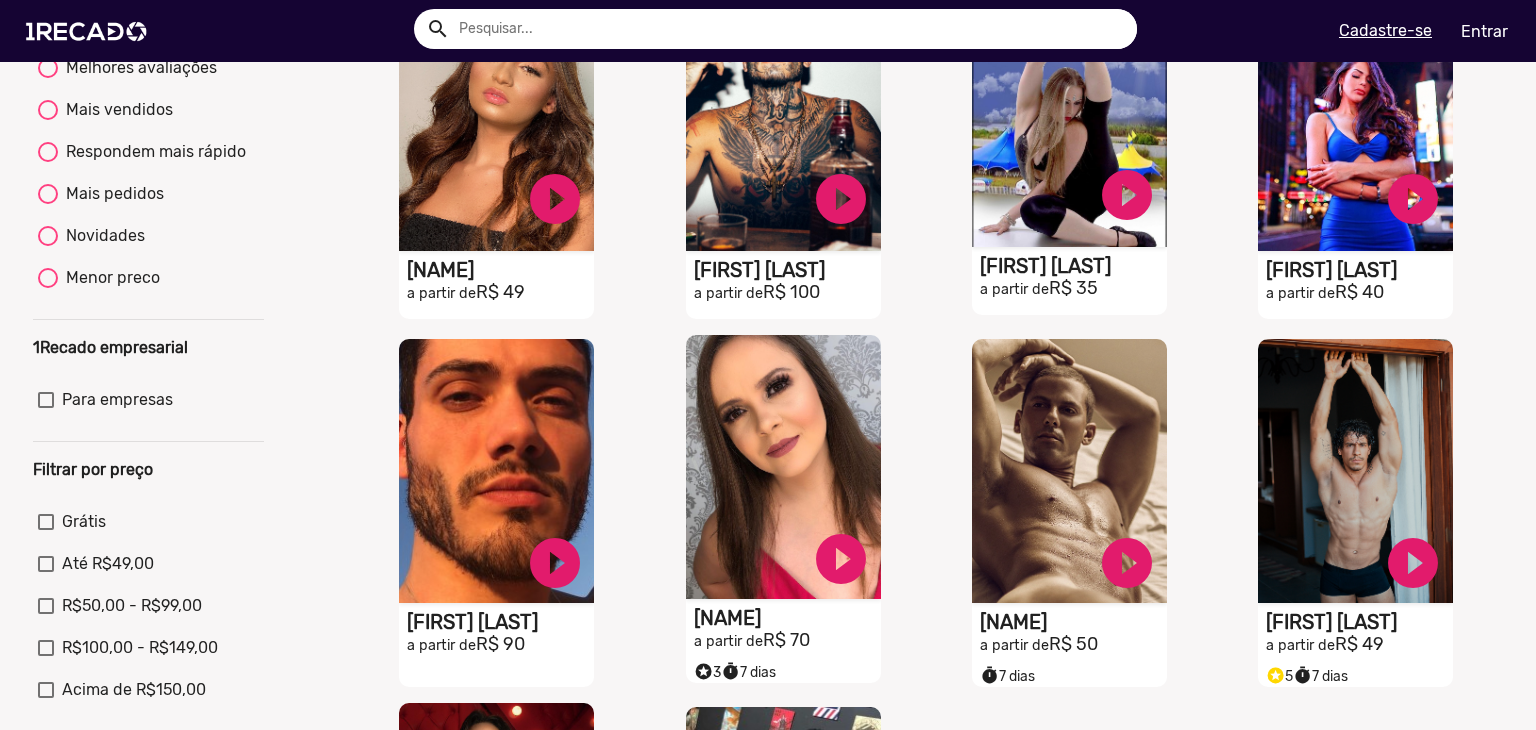 scroll, scrollTop: 0, scrollLeft: 0, axis: both 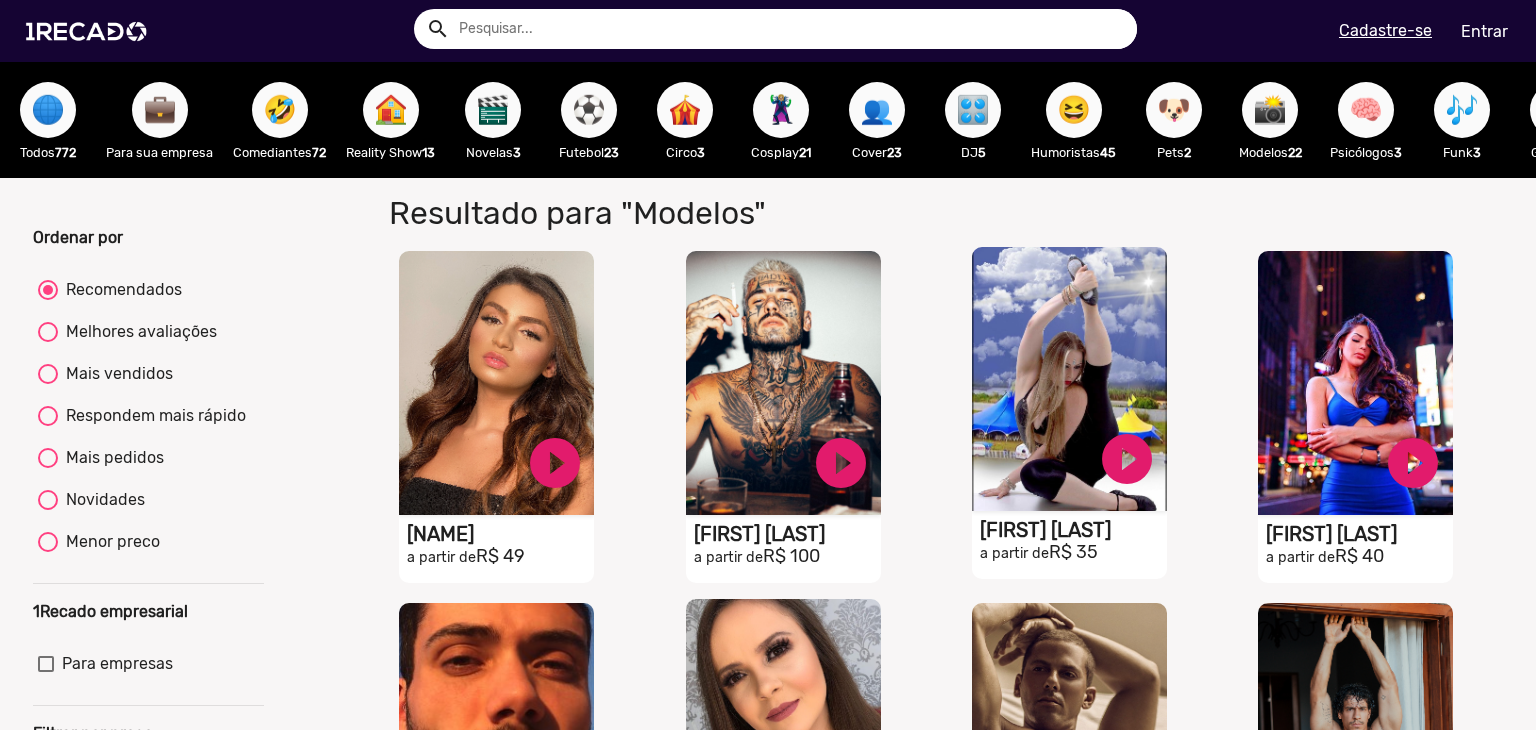 drag, startPoint x: 533, startPoint y: 113, endPoint x: 548, endPoint y: 111, distance: 15.132746 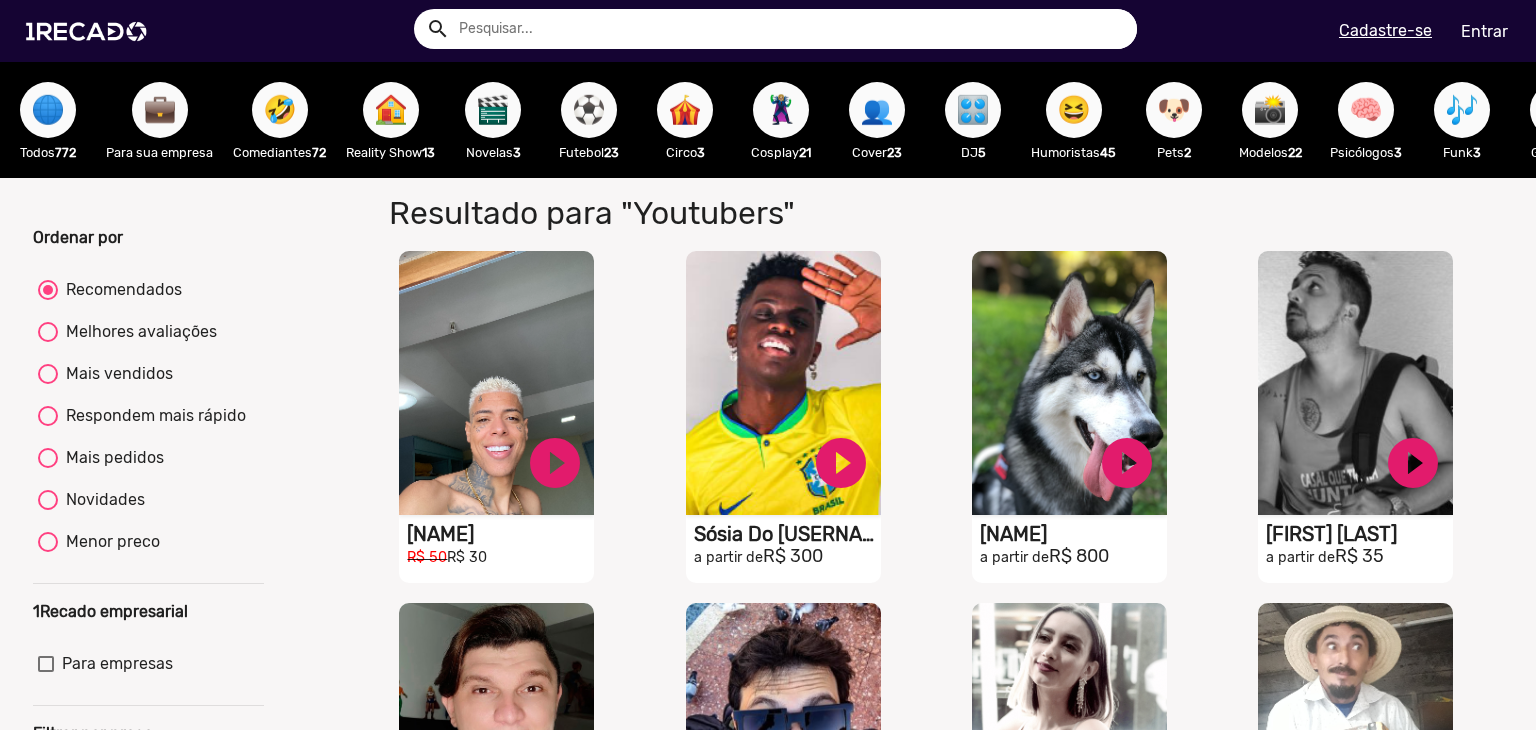 drag, startPoint x: 445, startPoint y: 80, endPoint x: 427, endPoint y: 86, distance: 18.973665 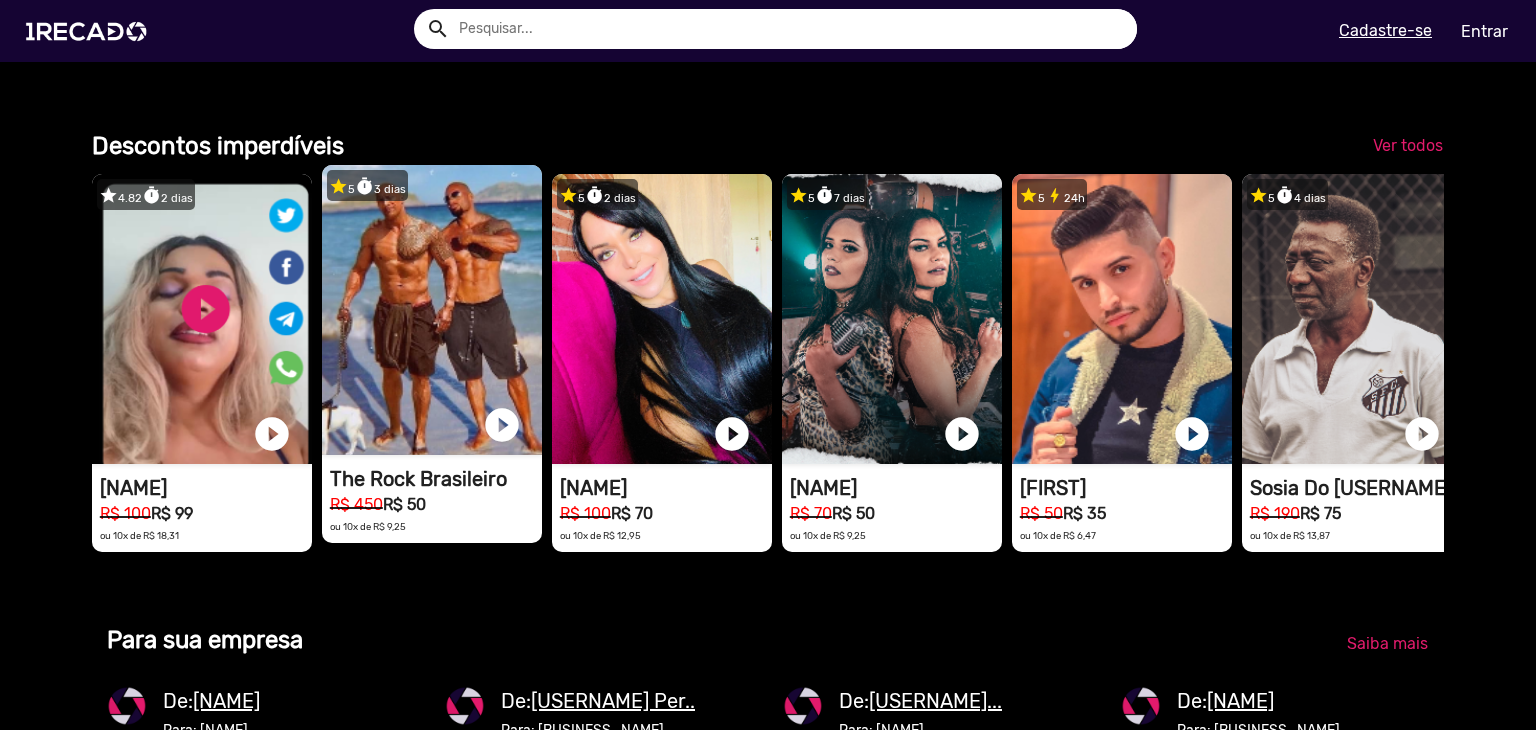 scroll, scrollTop: 1688, scrollLeft: 0, axis: vertical 